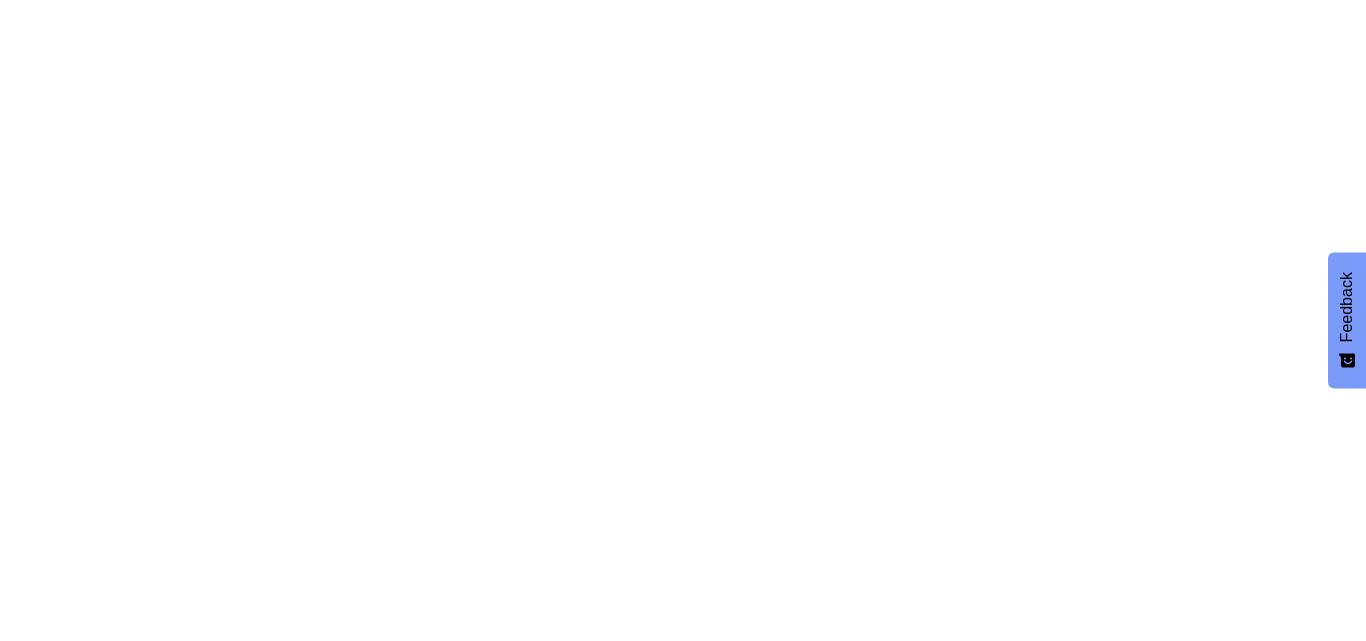 scroll, scrollTop: 0, scrollLeft: 0, axis: both 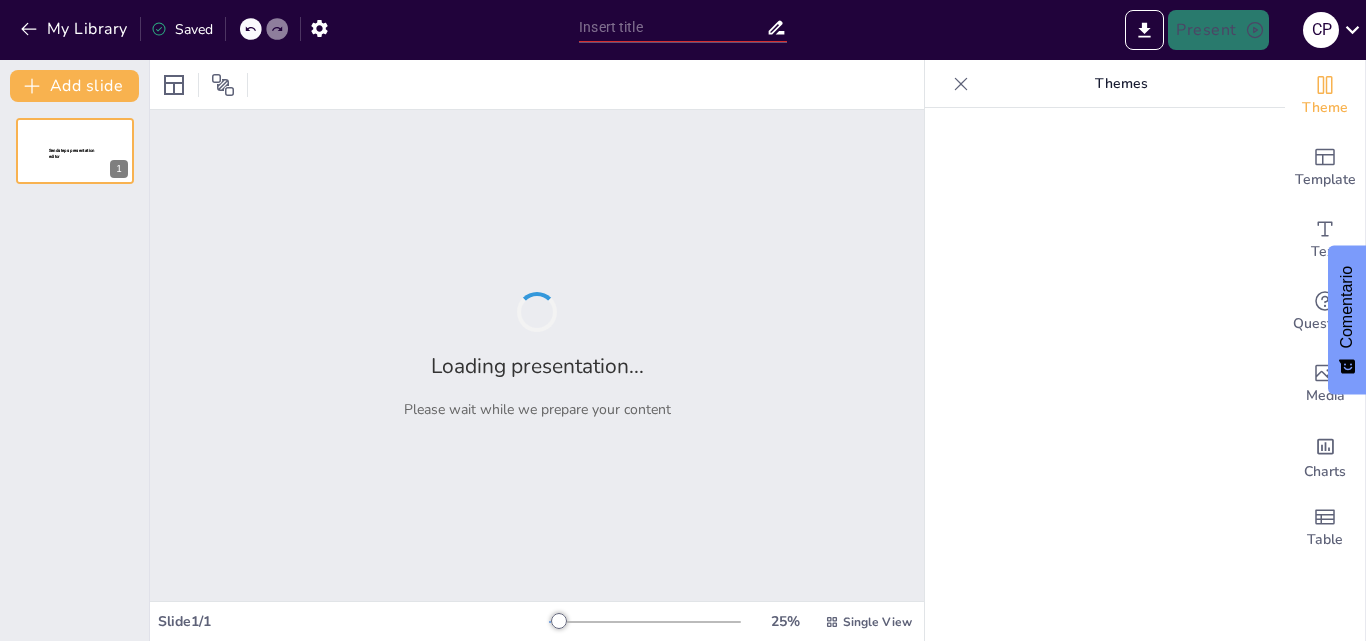 type on "Ciencia y Aventura: La Expedición del CONICET al Cañón Submarino" 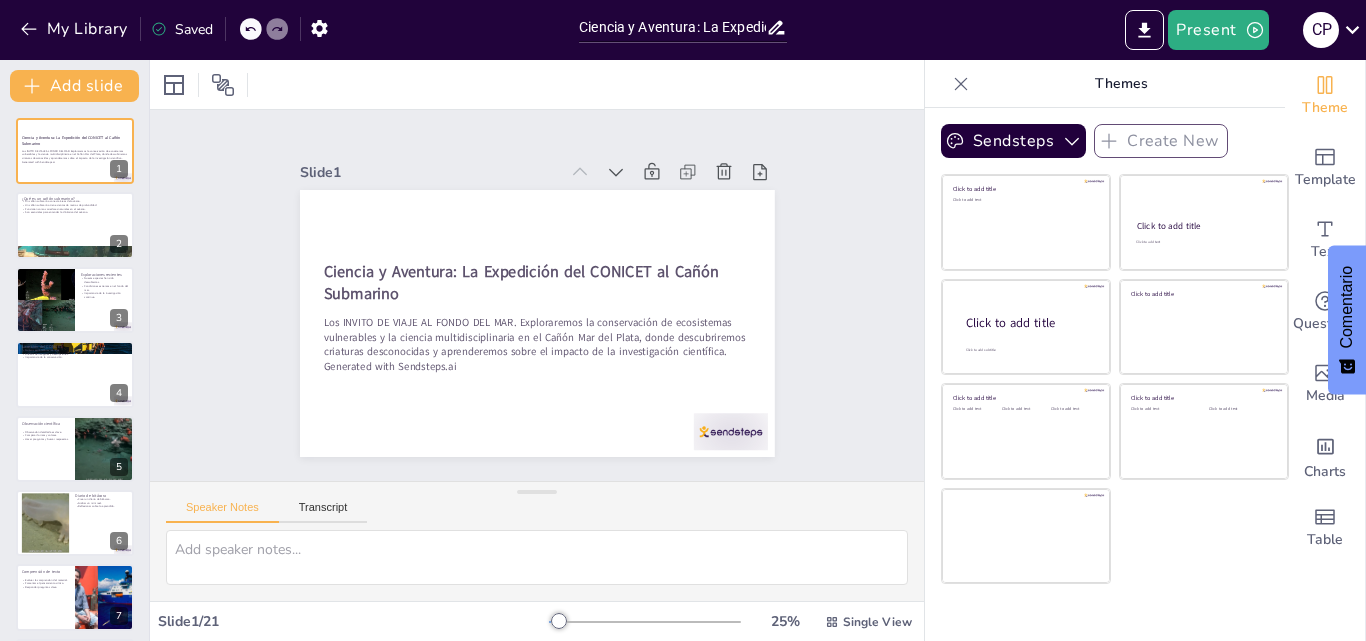 checkbox on "true" 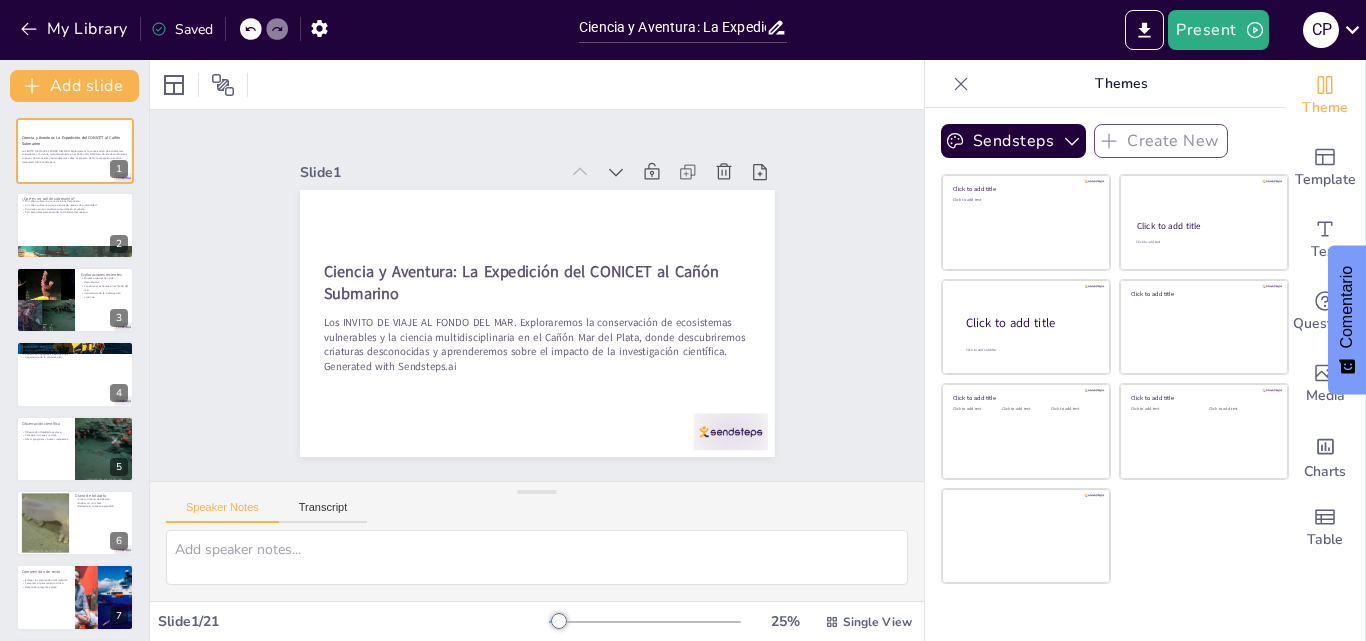 checkbox on "true" 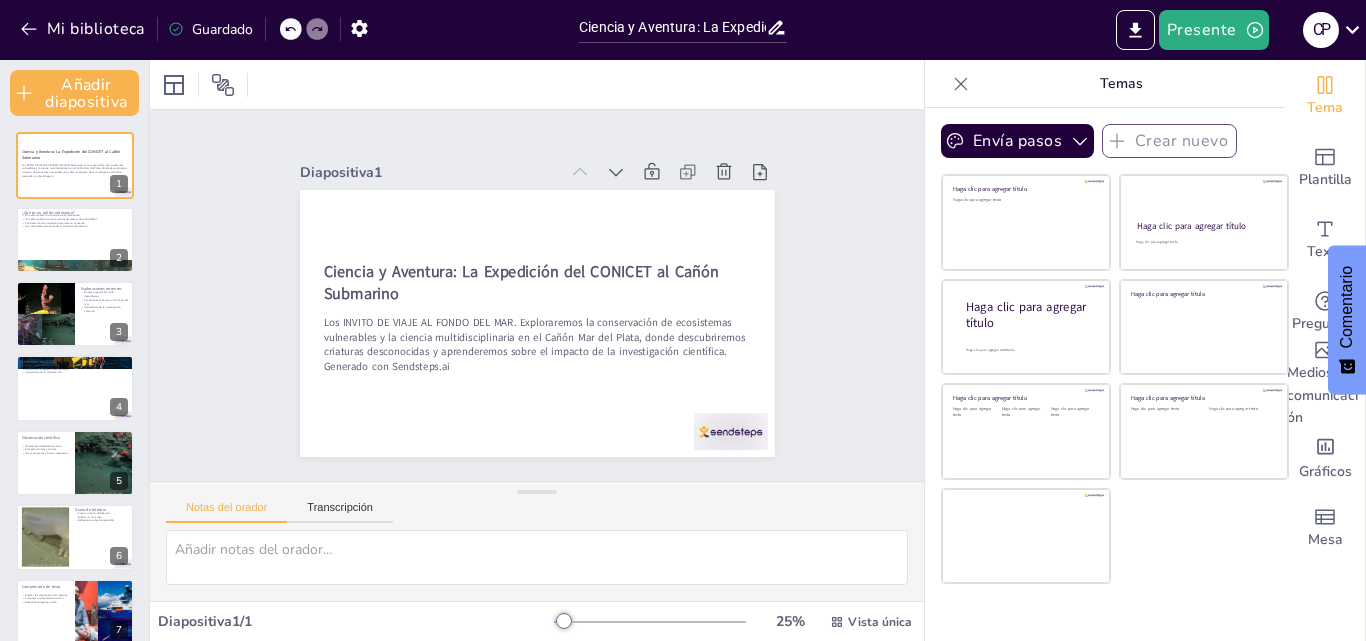 checkbox on "true" 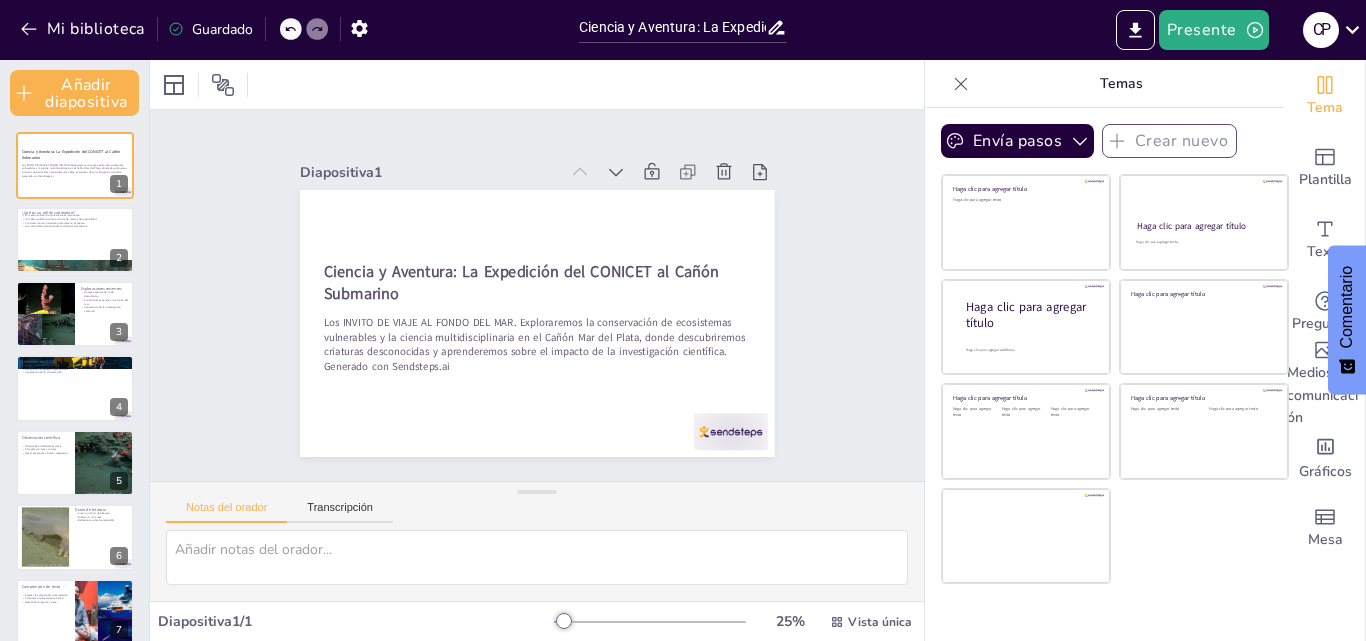 checkbox on "true" 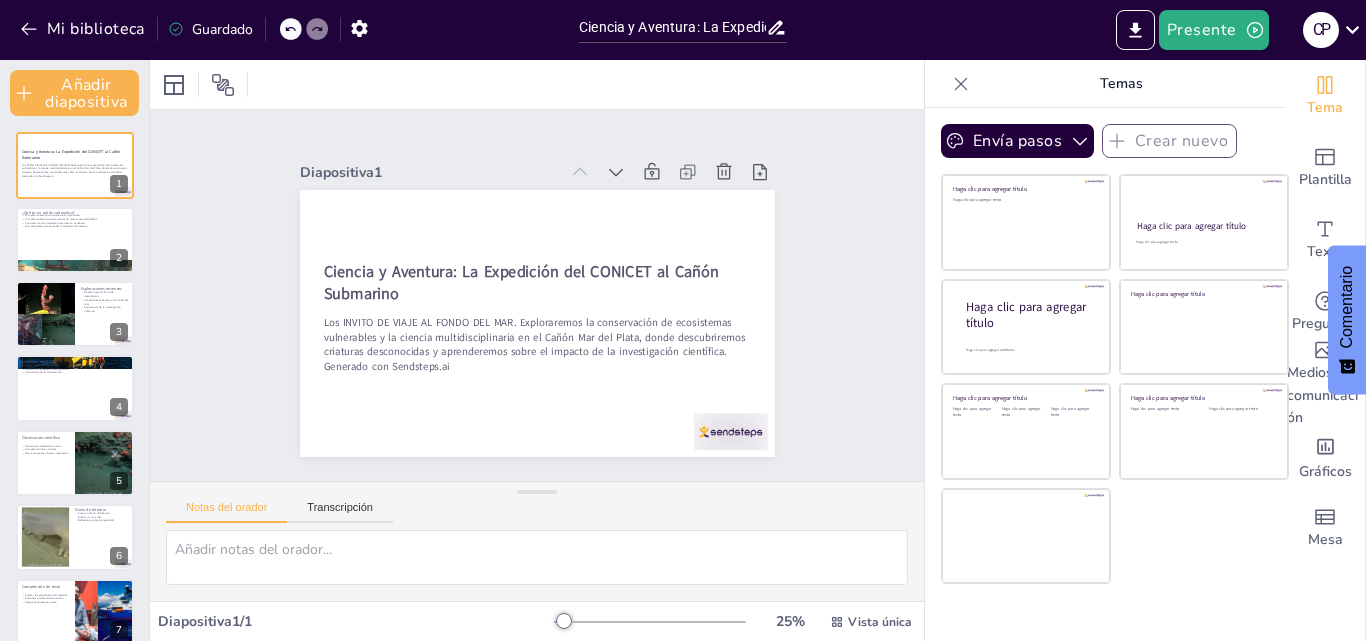checkbox on "true" 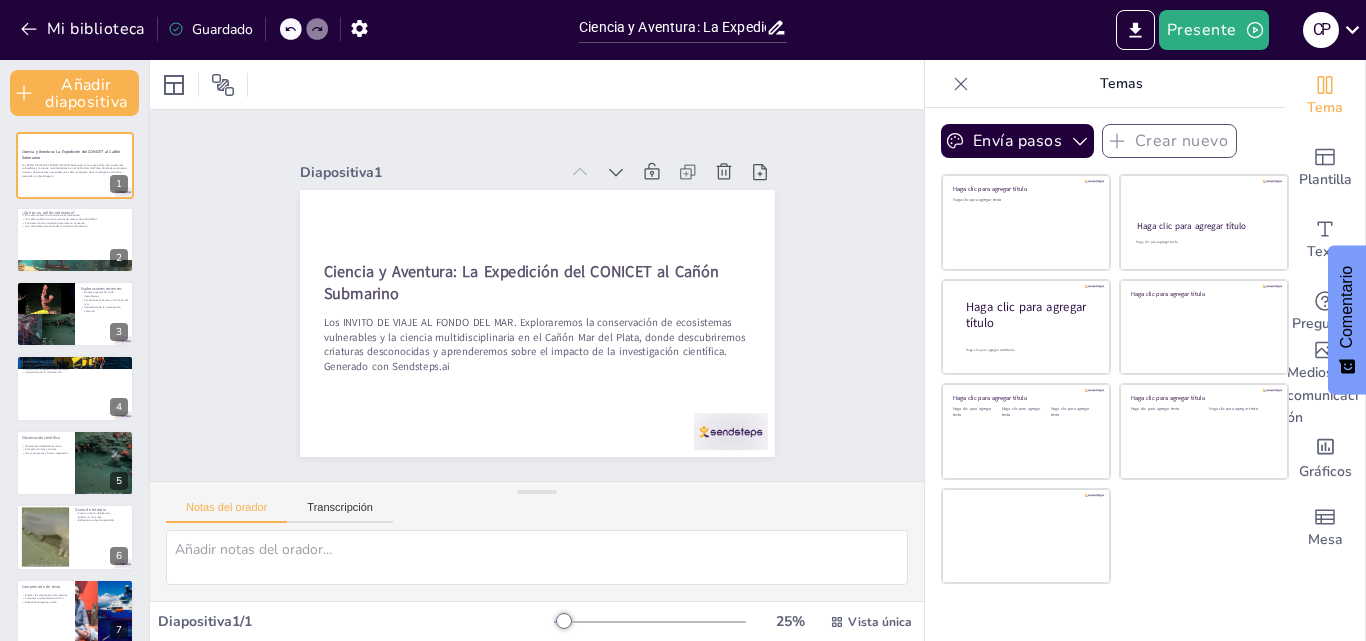 checkbox on "true" 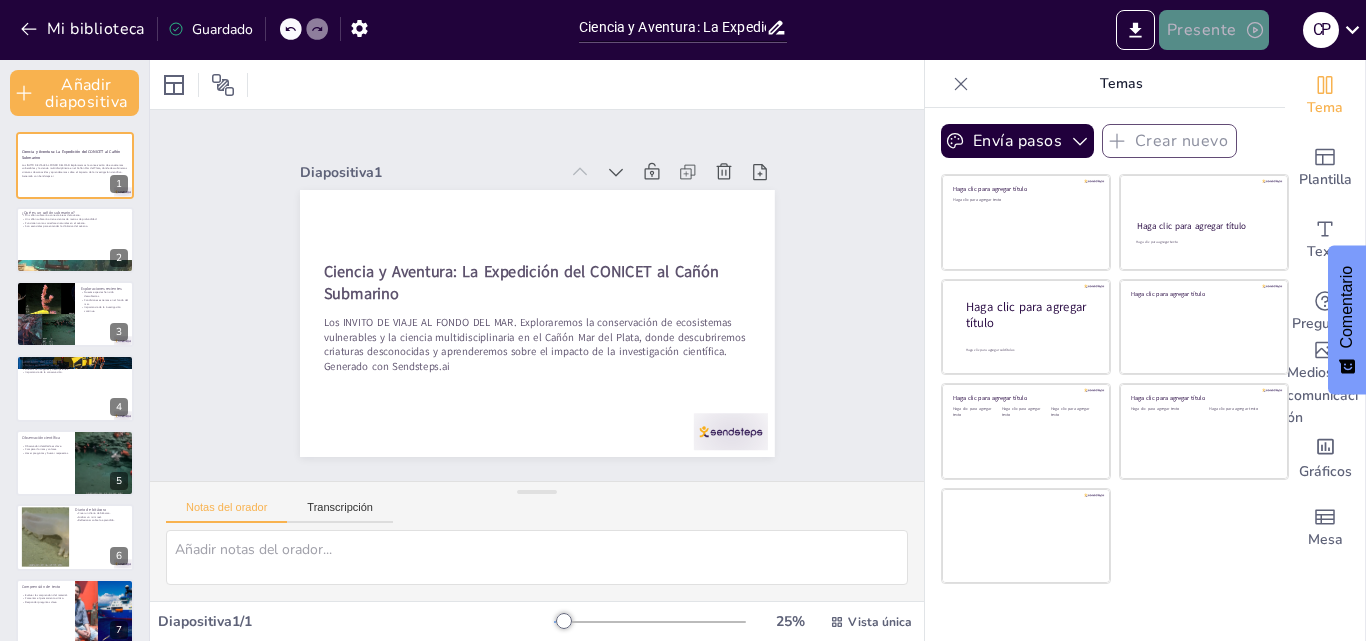 click on "Presente" at bounding box center (1202, 31) 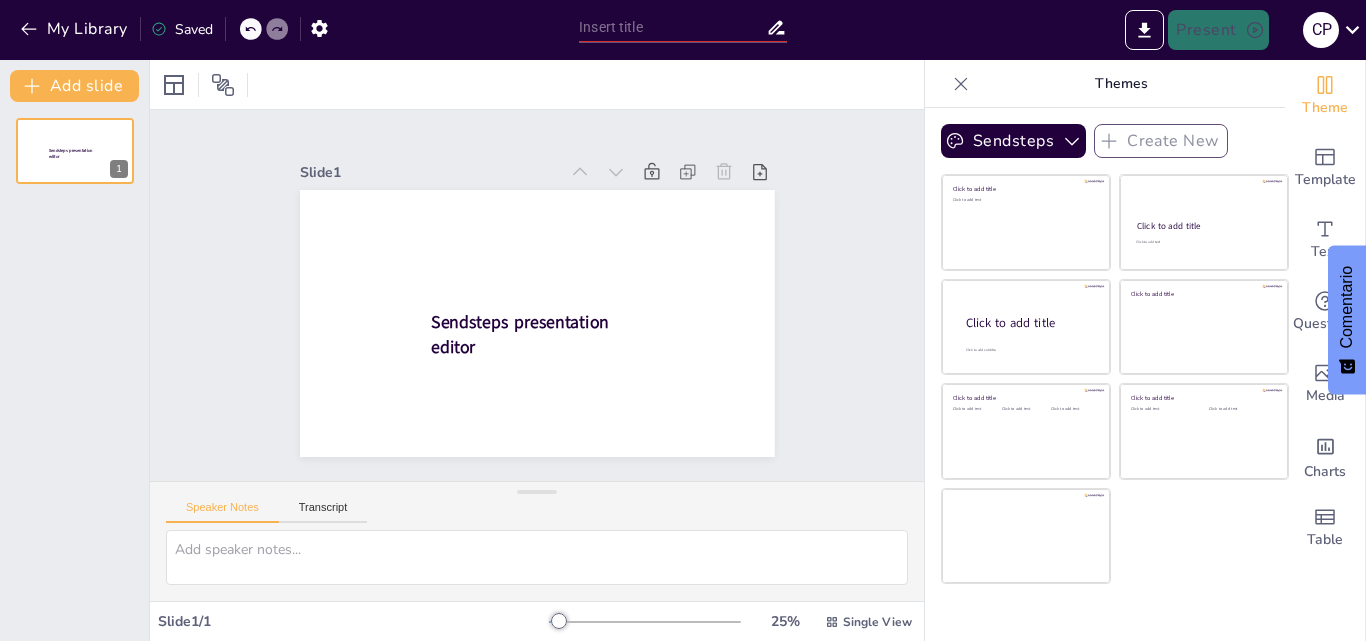 scroll, scrollTop: 0, scrollLeft: 0, axis: both 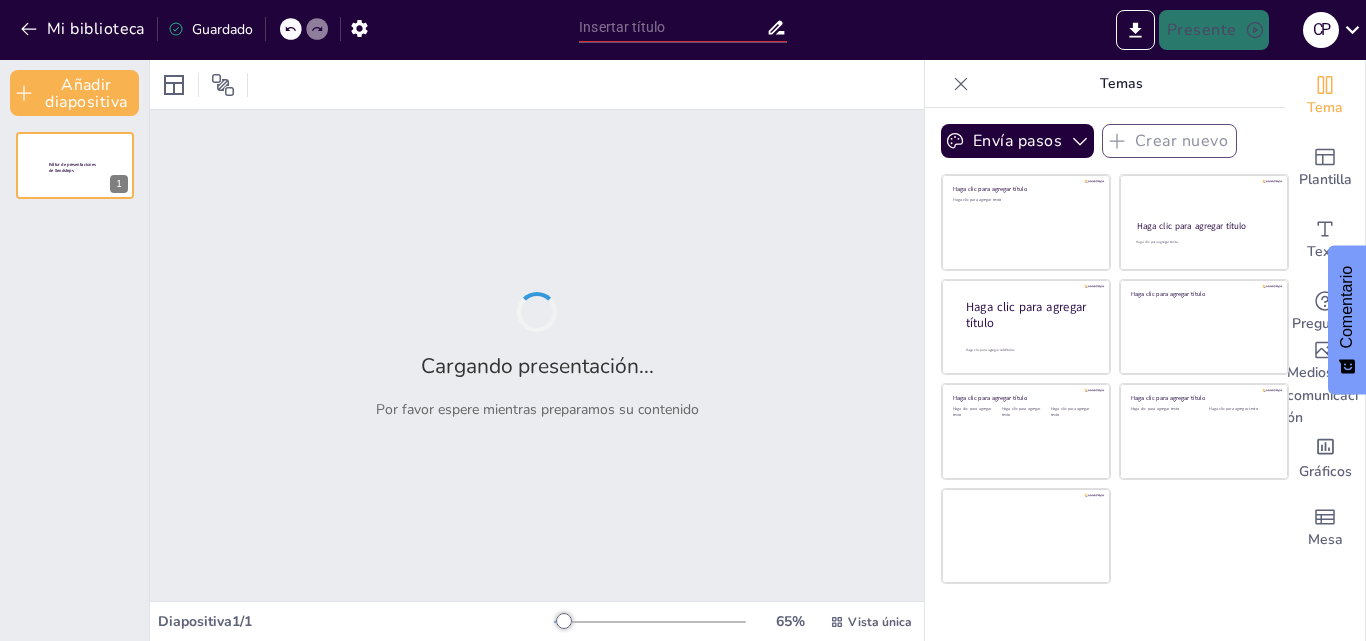 type on "Ciencia y Aventura: La Expedición del CONICET al Cañón Submarino" 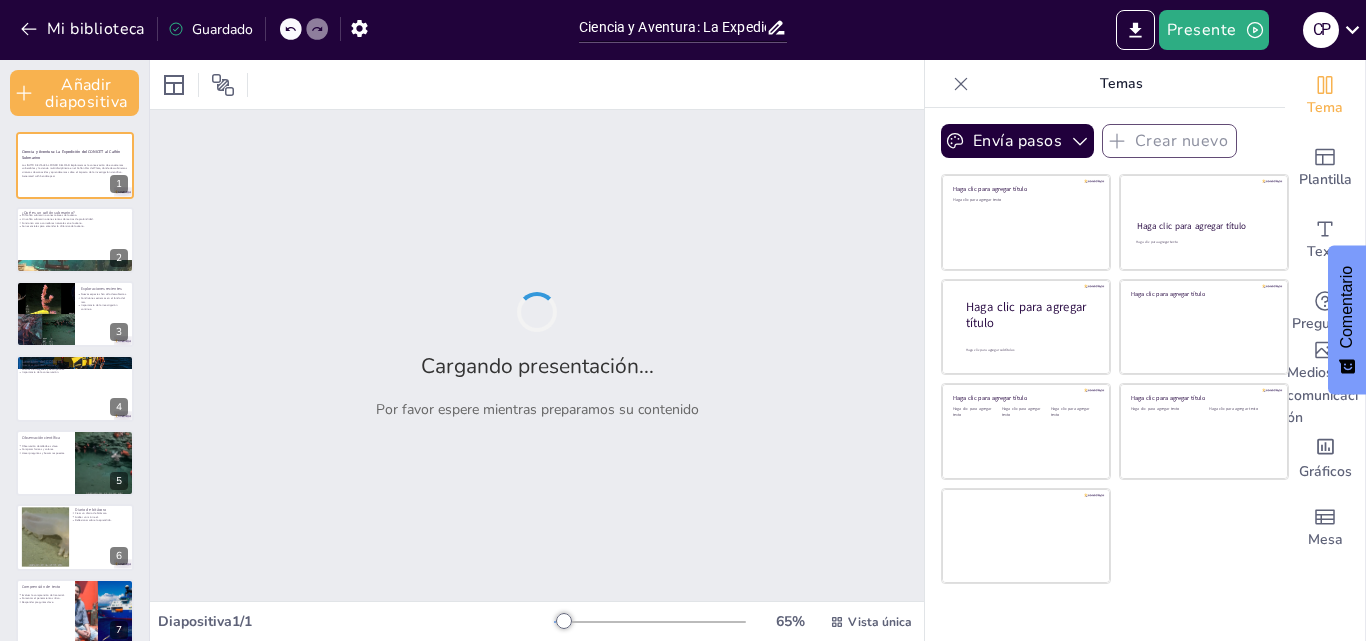 checkbox on "true" 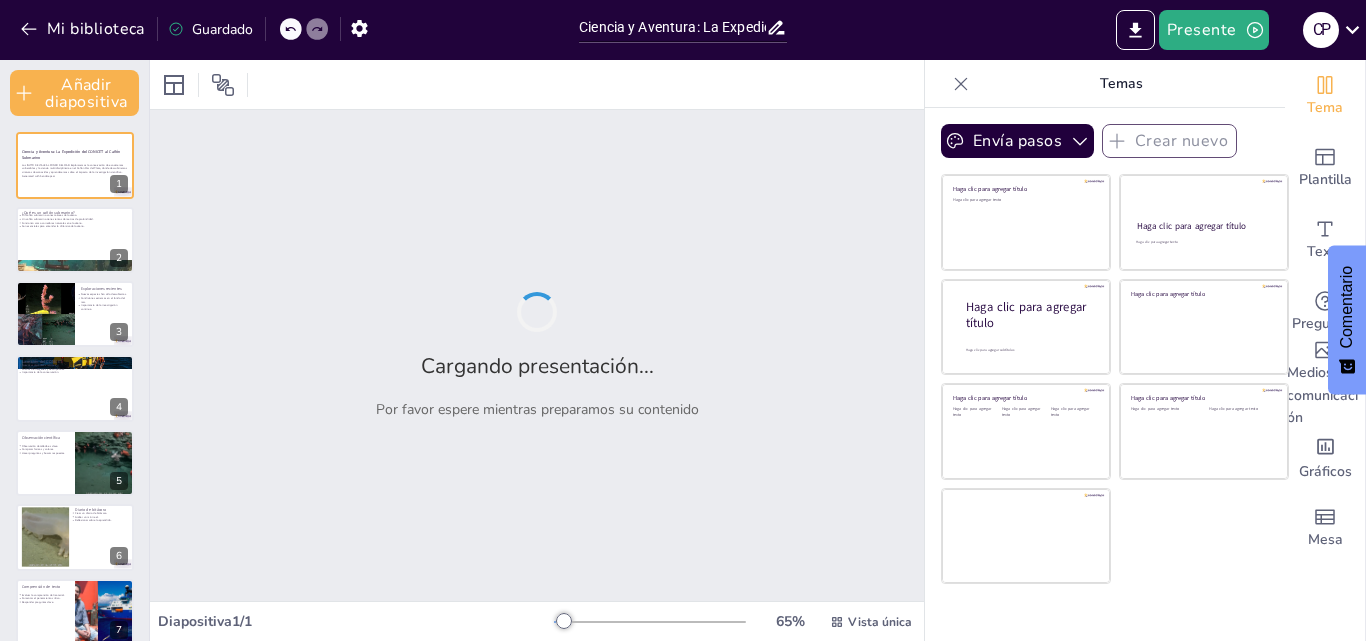 checkbox on "true" 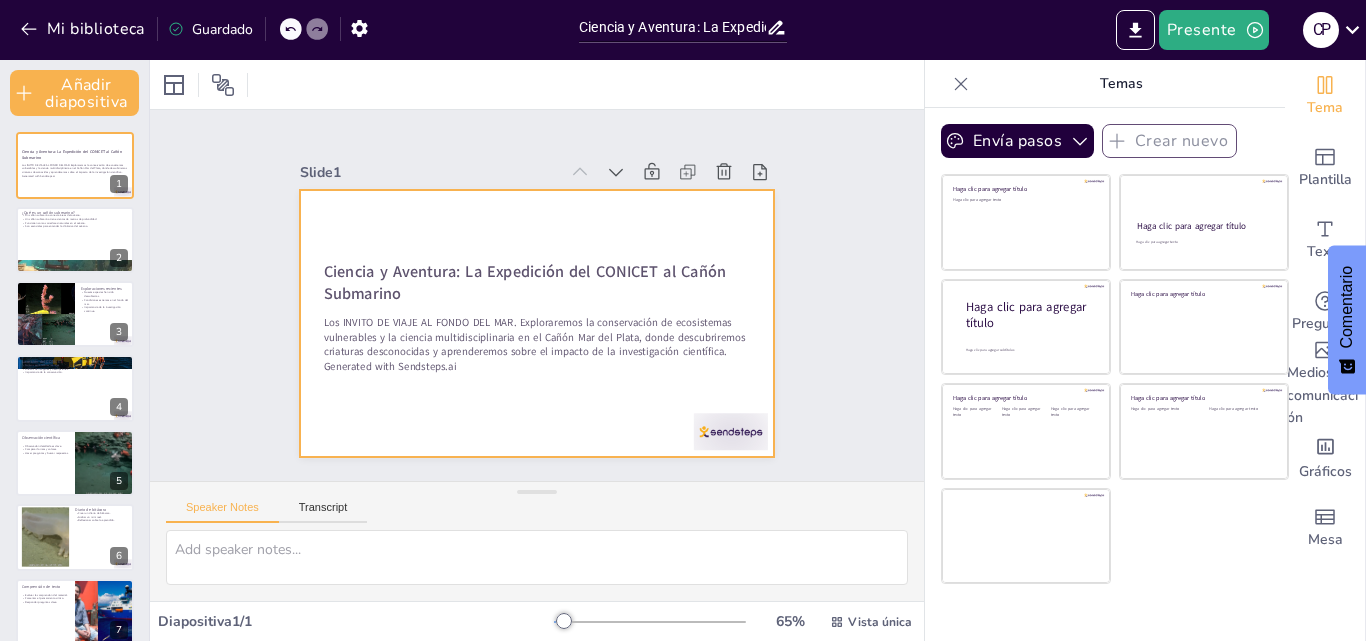 checkbox on "true" 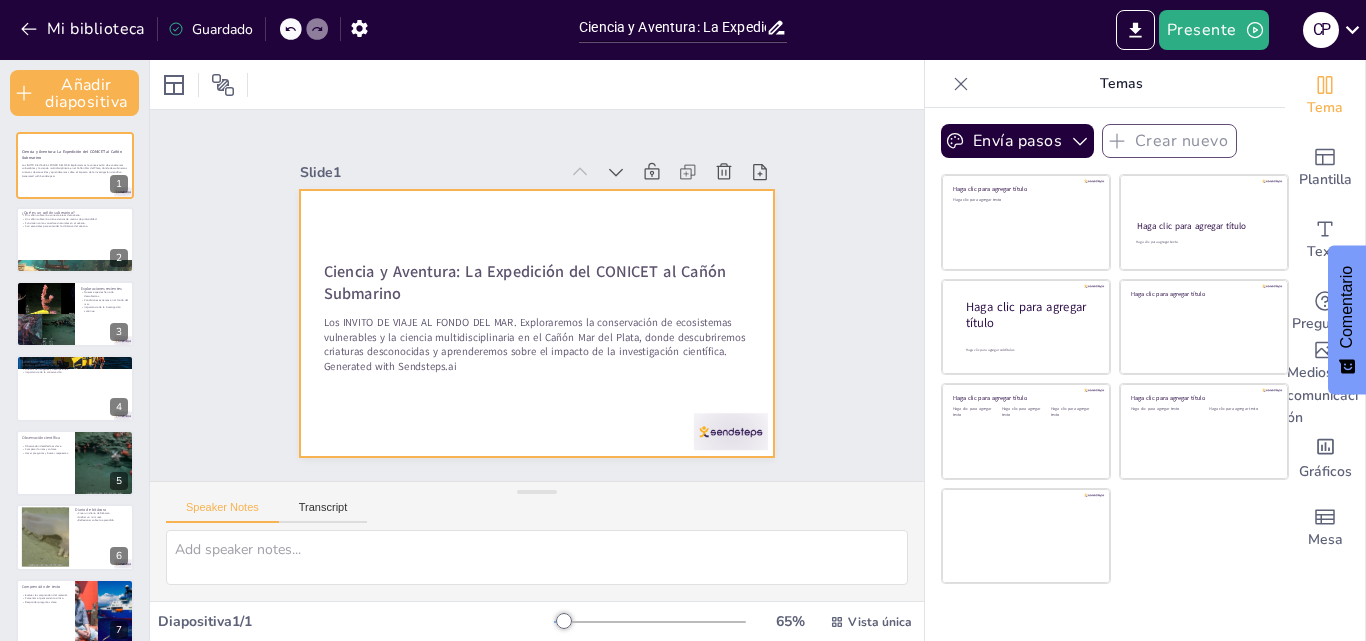 checkbox on "true" 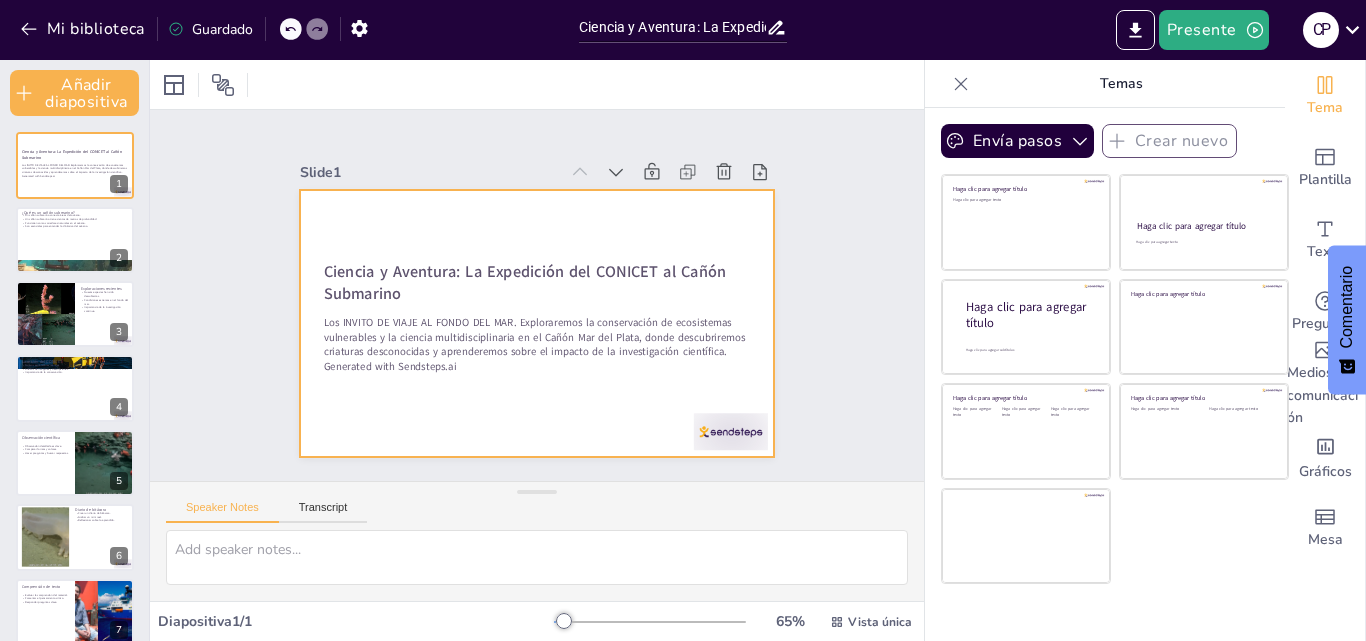 checkbox on "true" 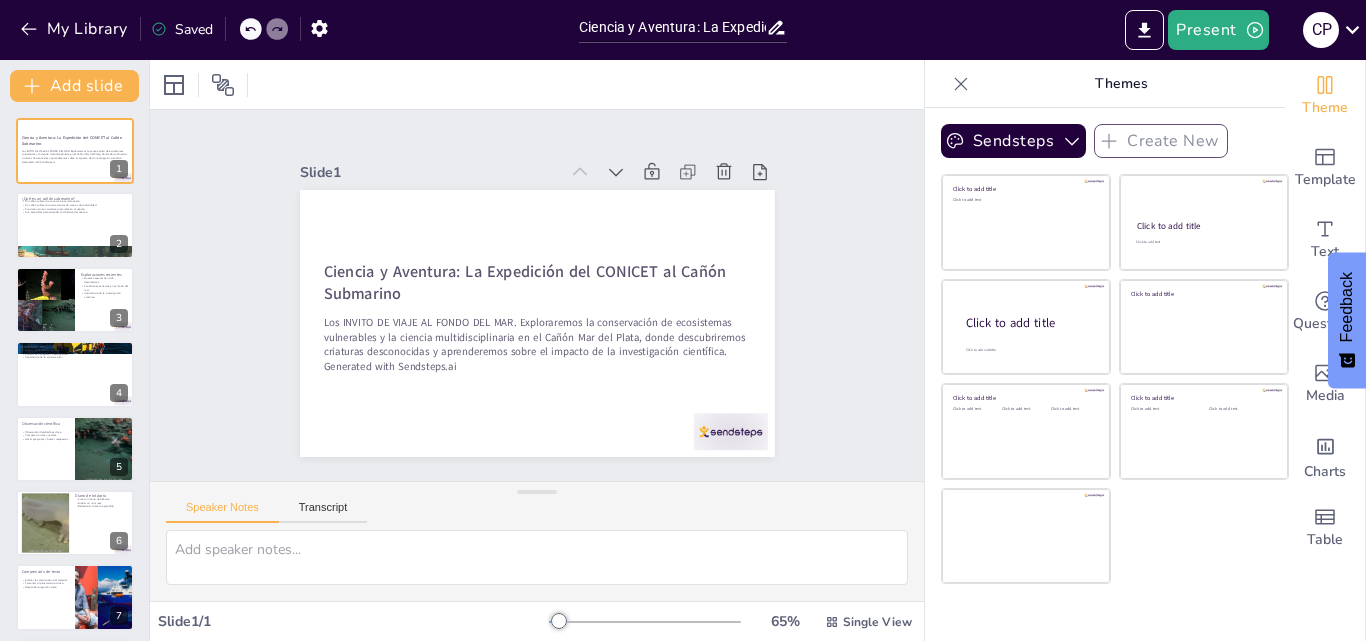 checkbox on "true" 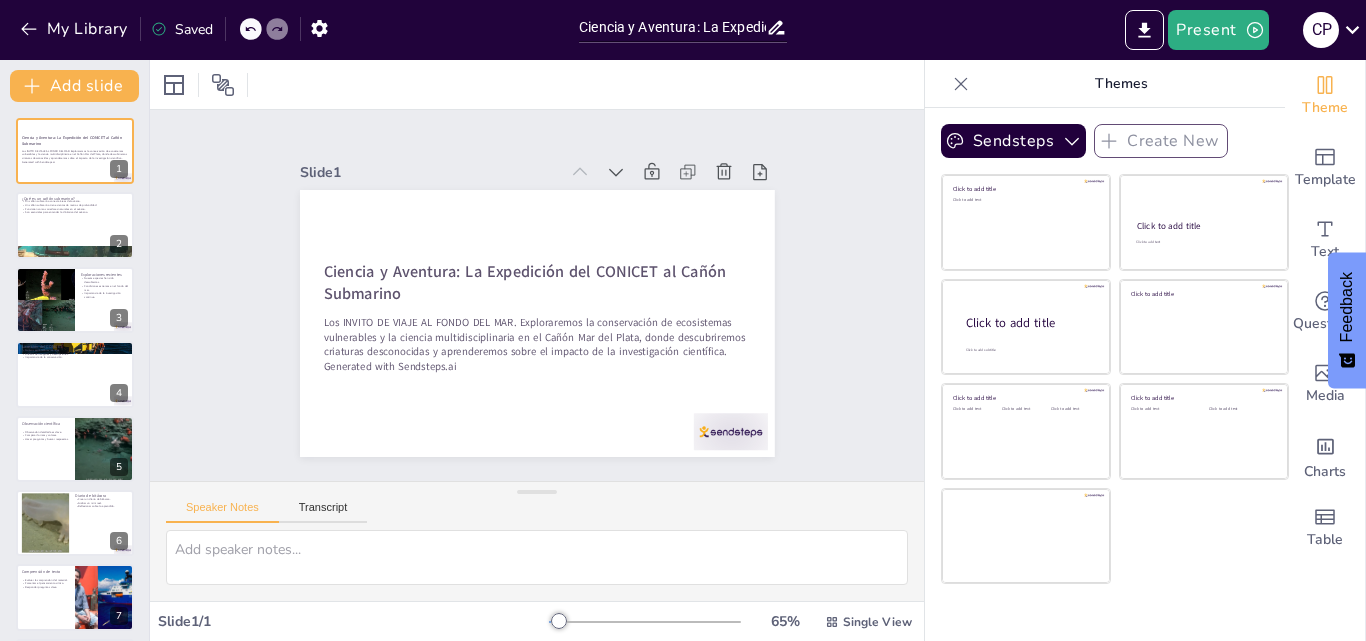 checkbox on "true" 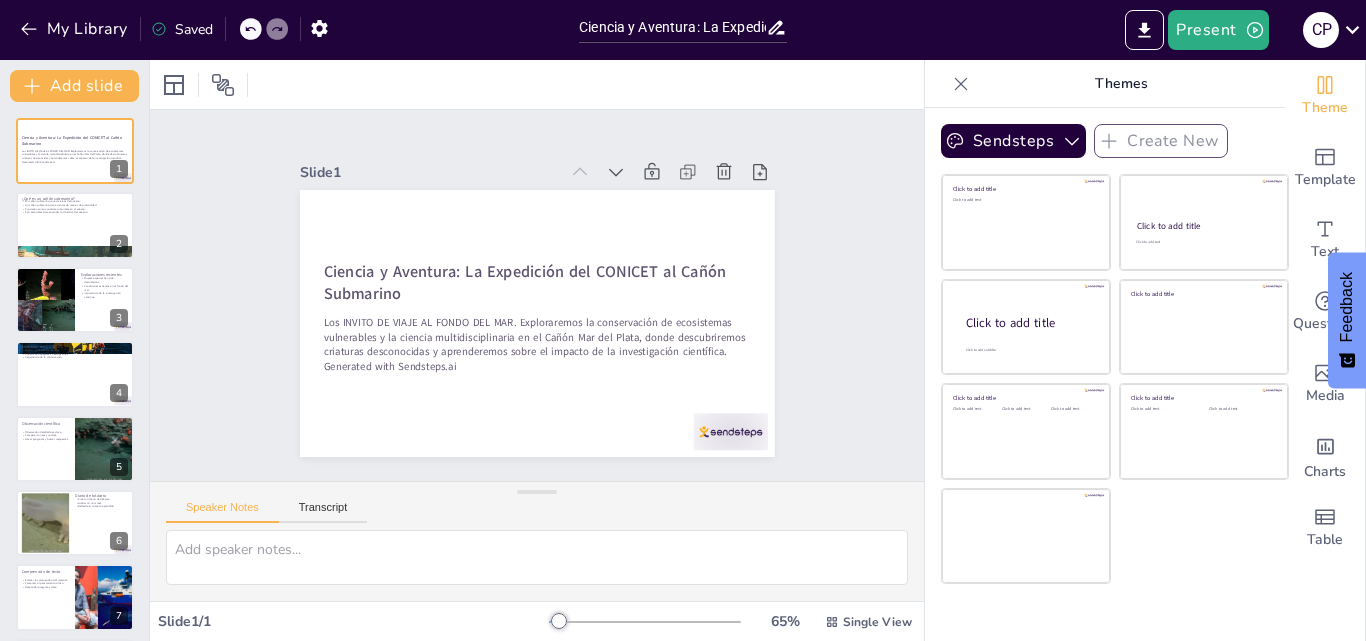 checkbox on "true" 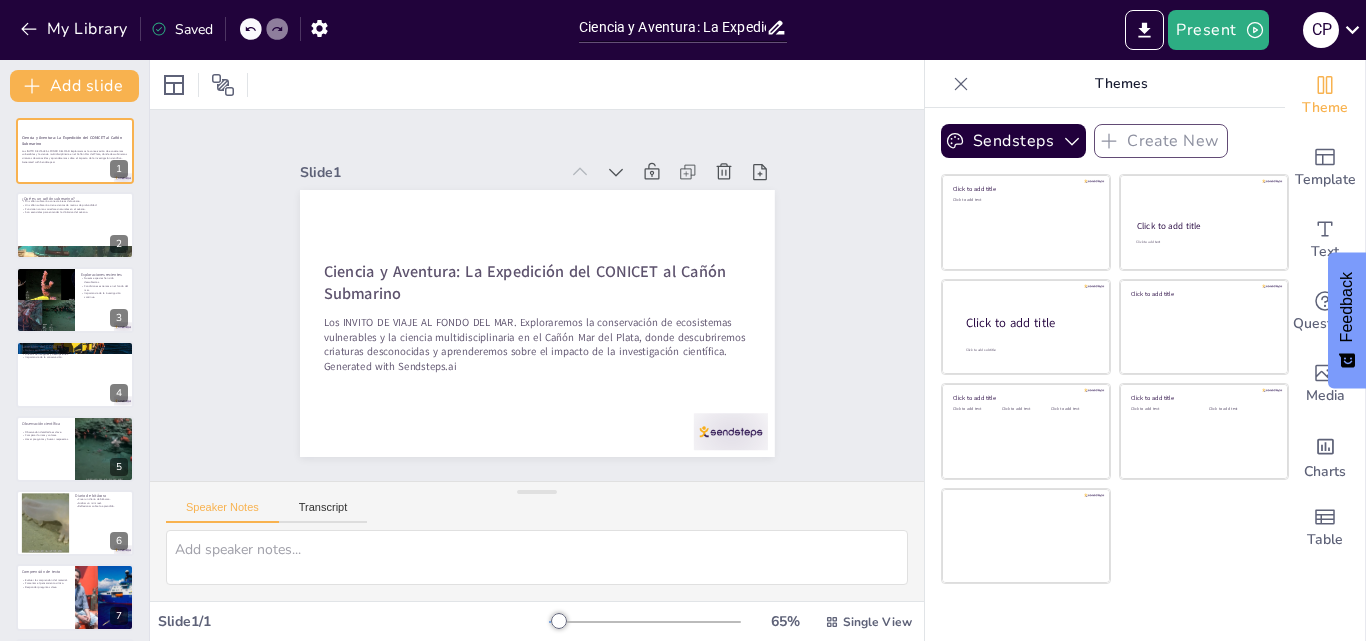 checkbox on "true" 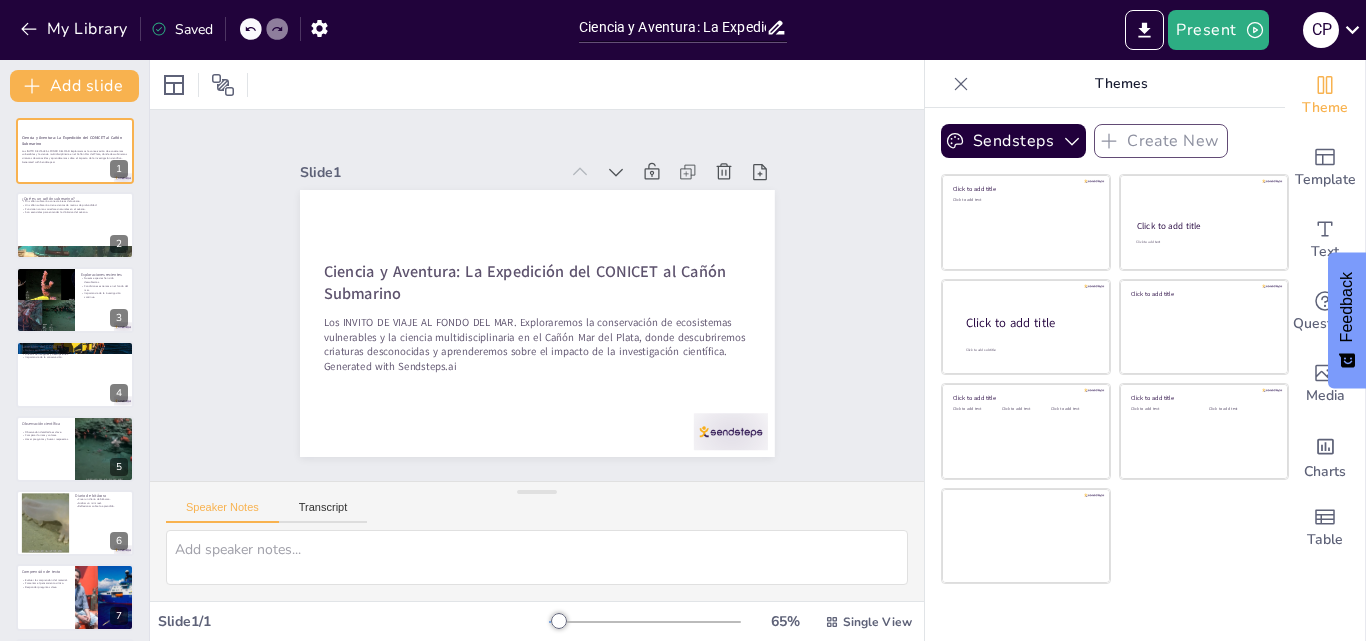 checkbox on "true" 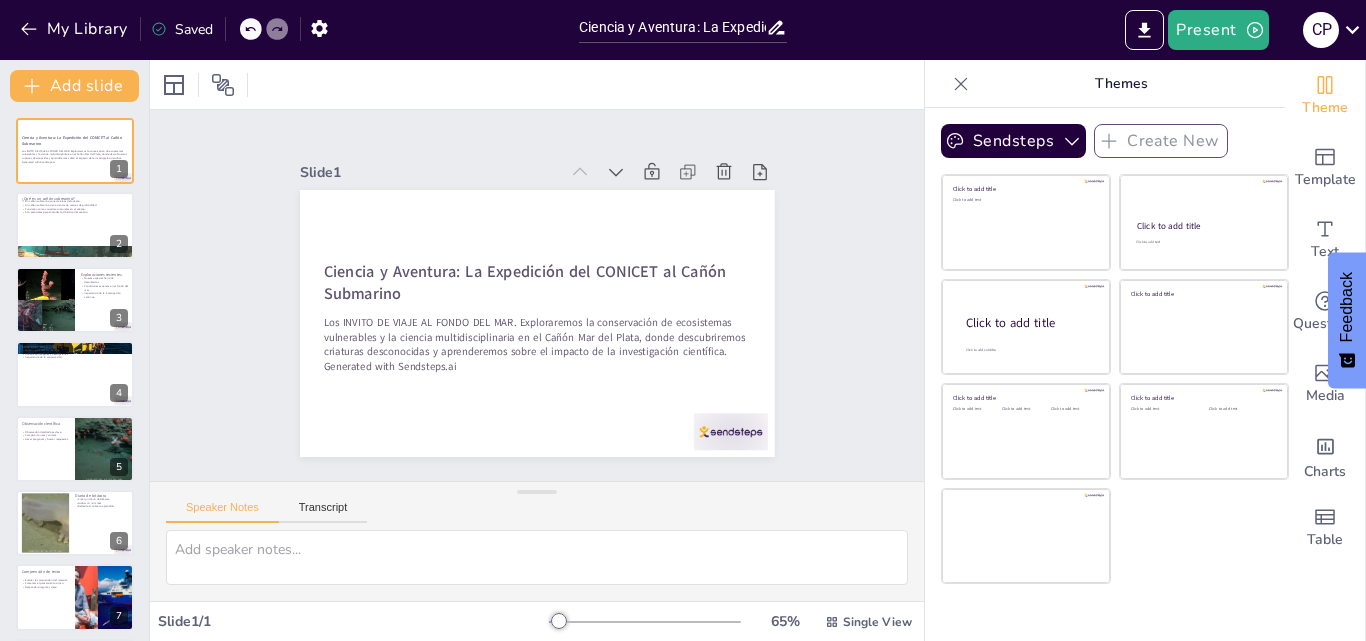 checkbox on "true" 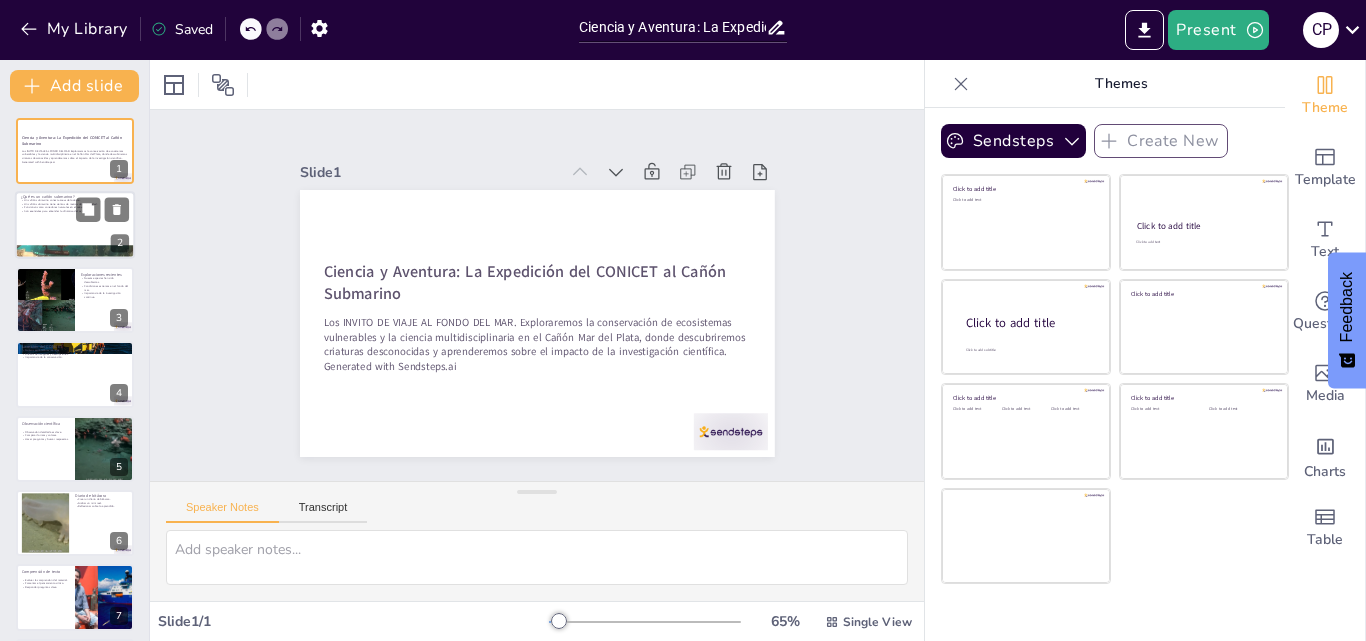 checkbox on "true" 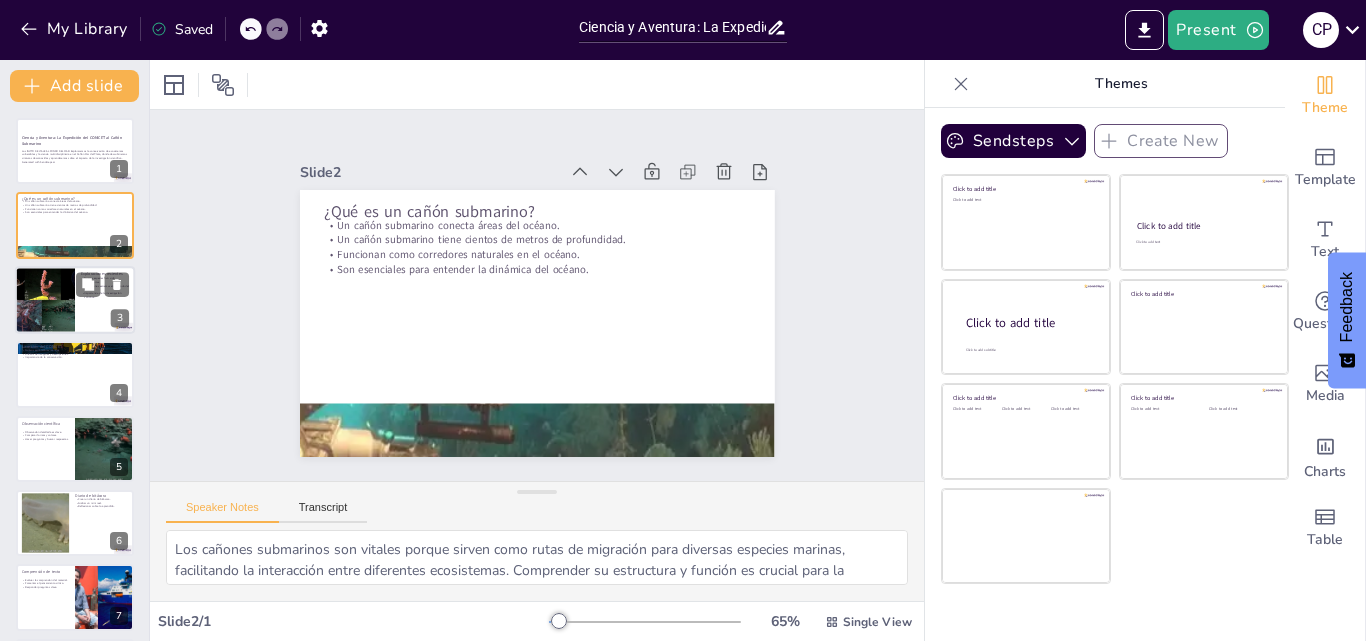 checkbox on "true" 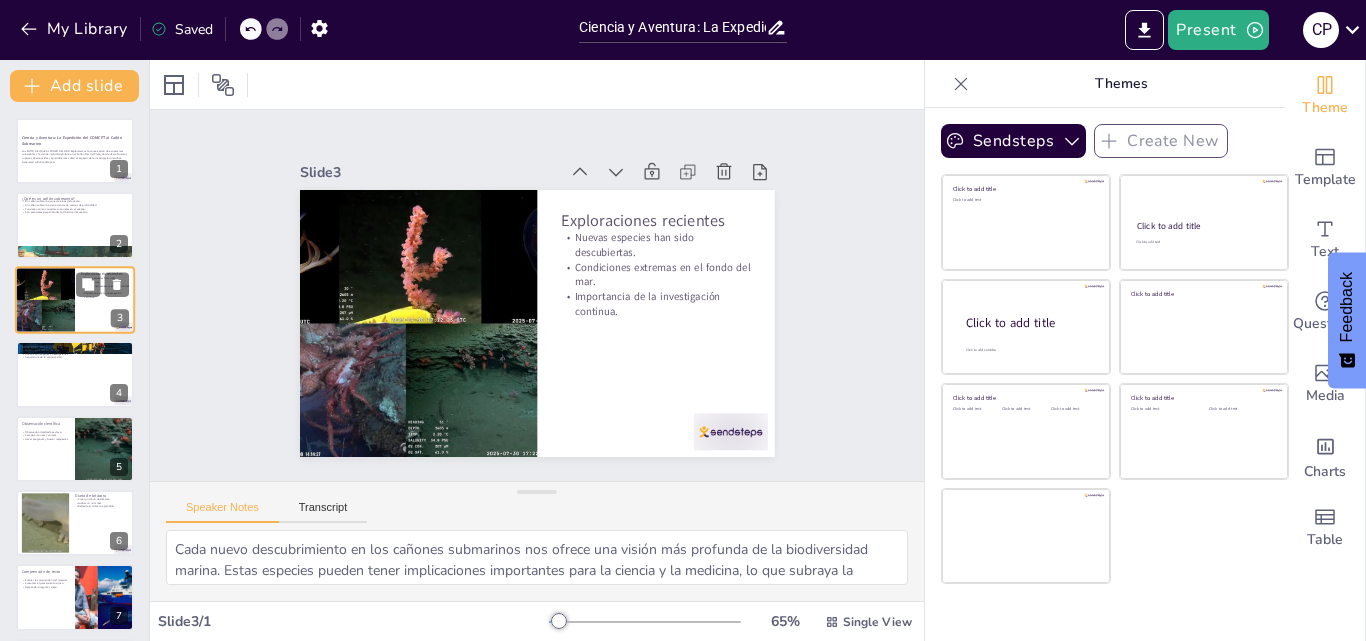 checkbox on "true" 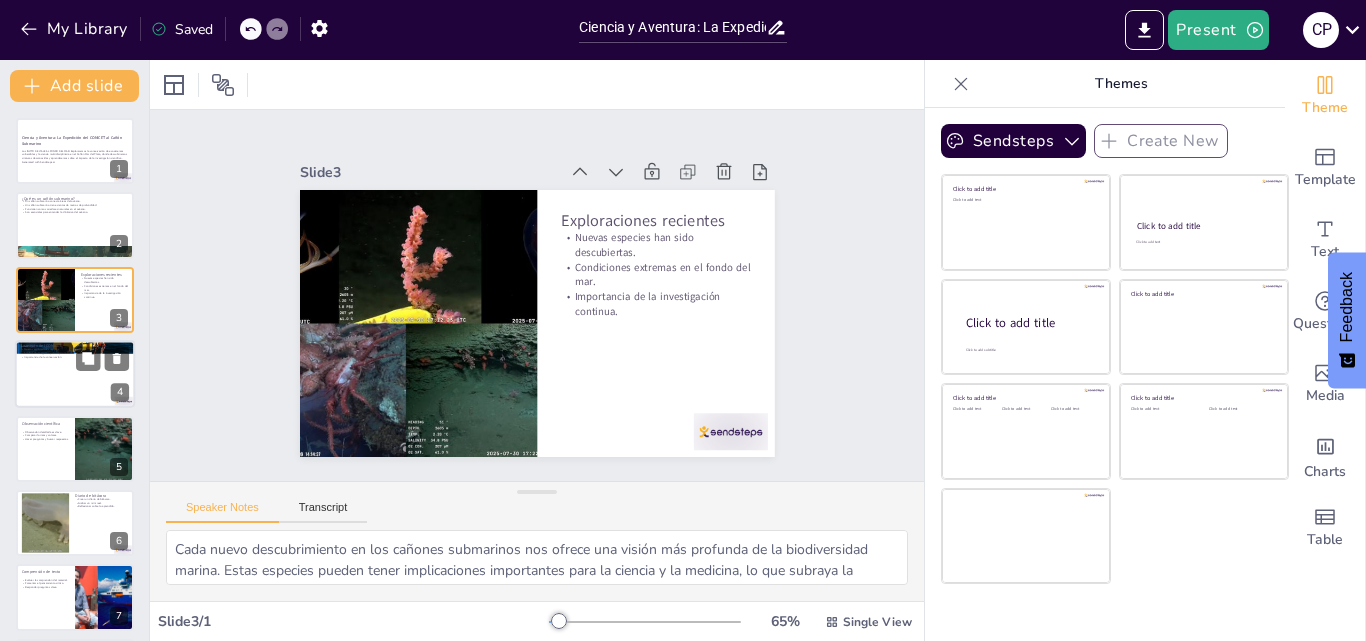 checkbox on "true" 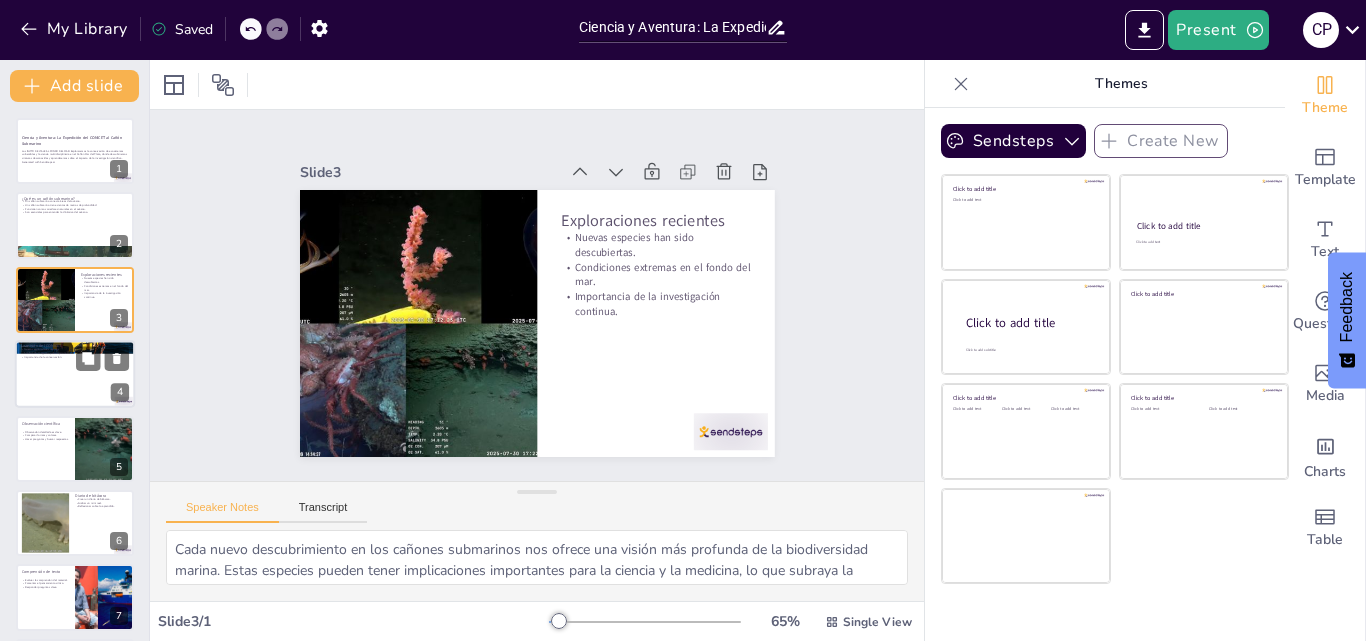 checkbox on "true" 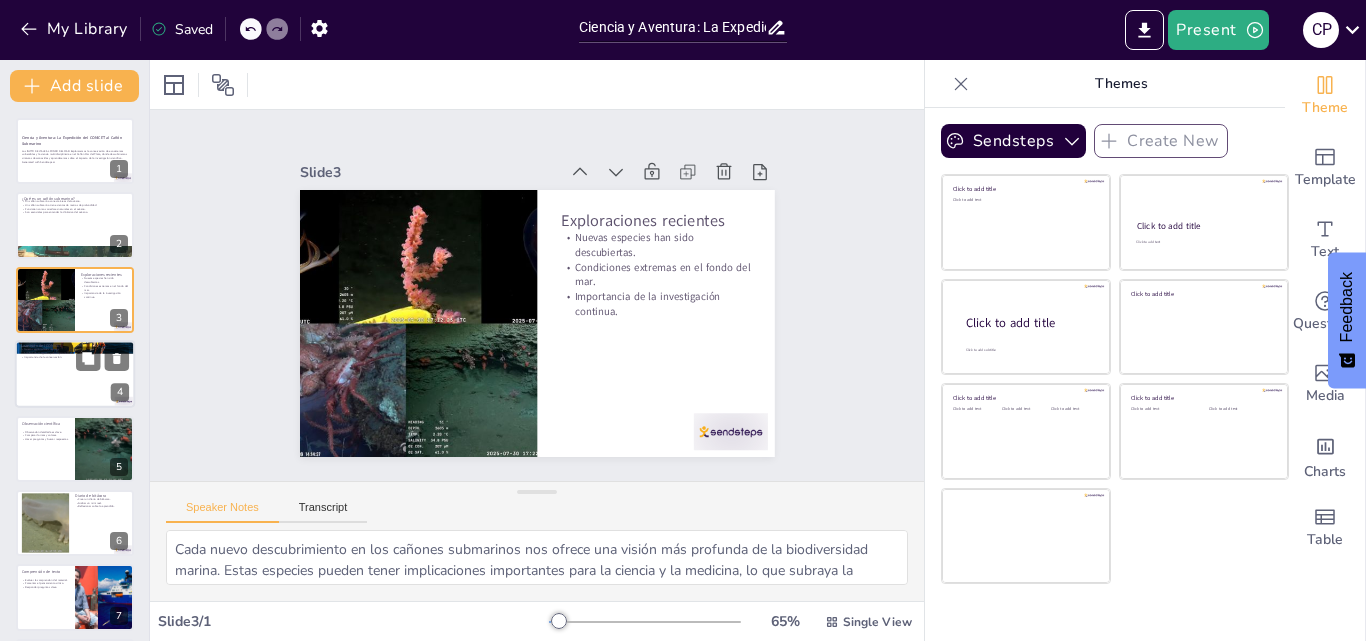 checkbox on "true" 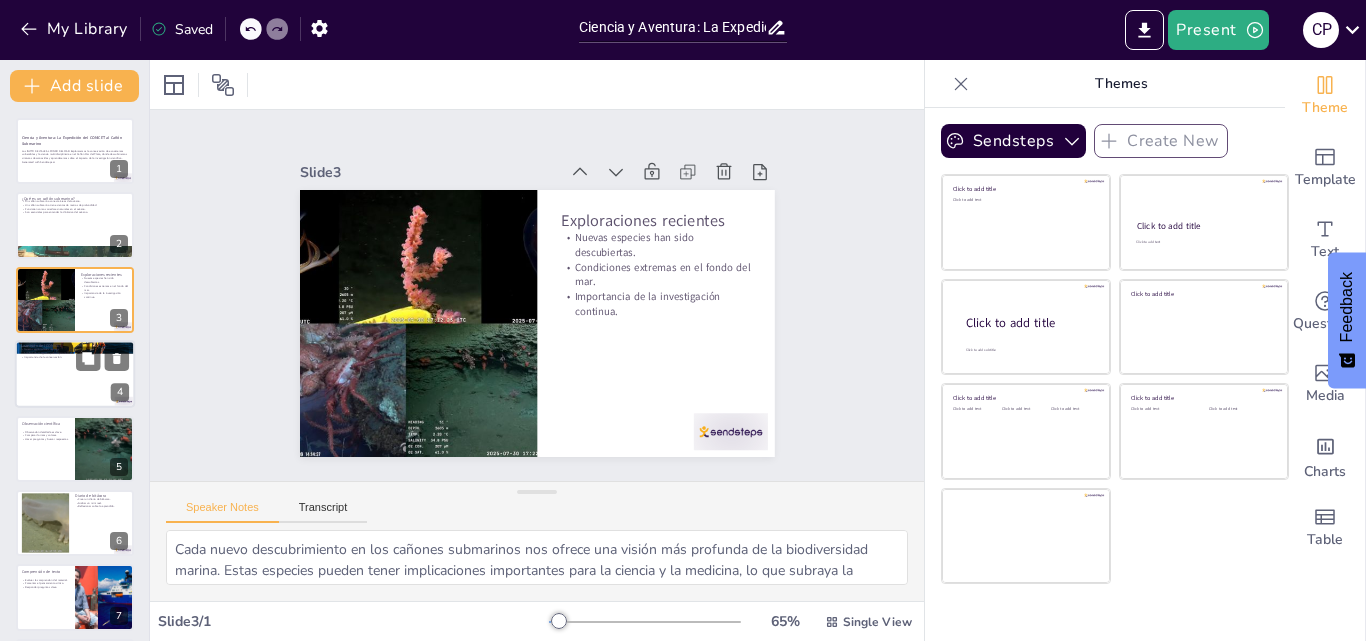 checkbox on "true" 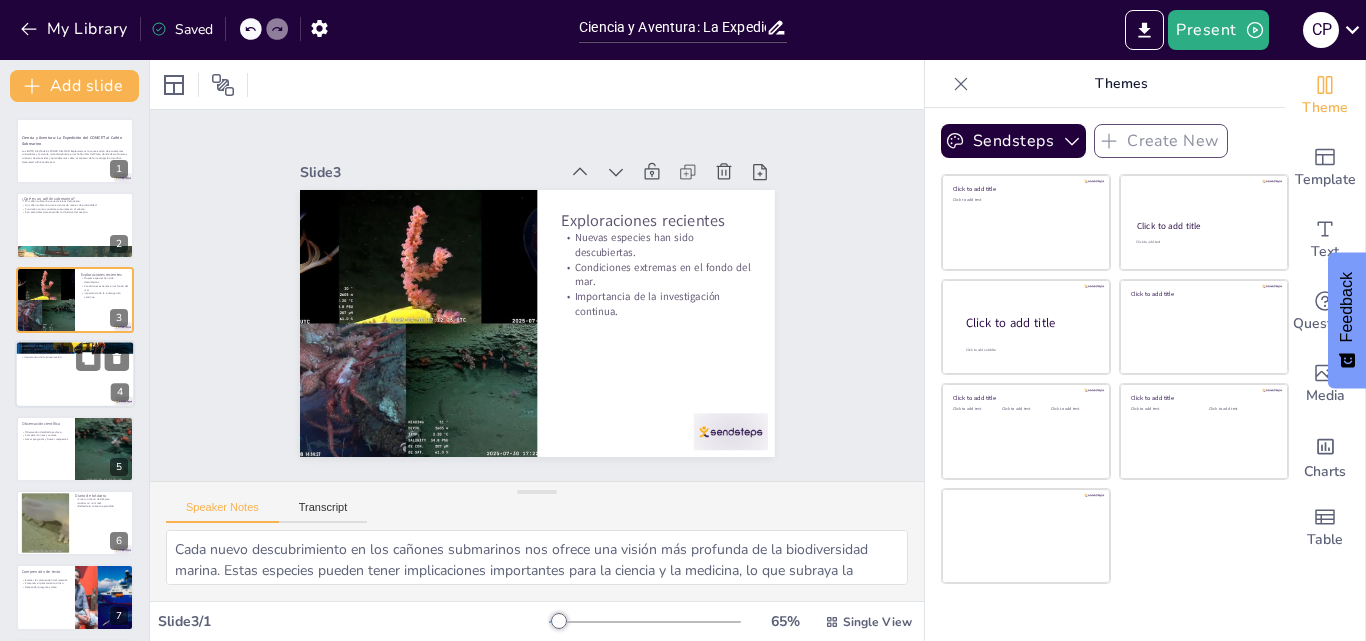 checkbox on "true" 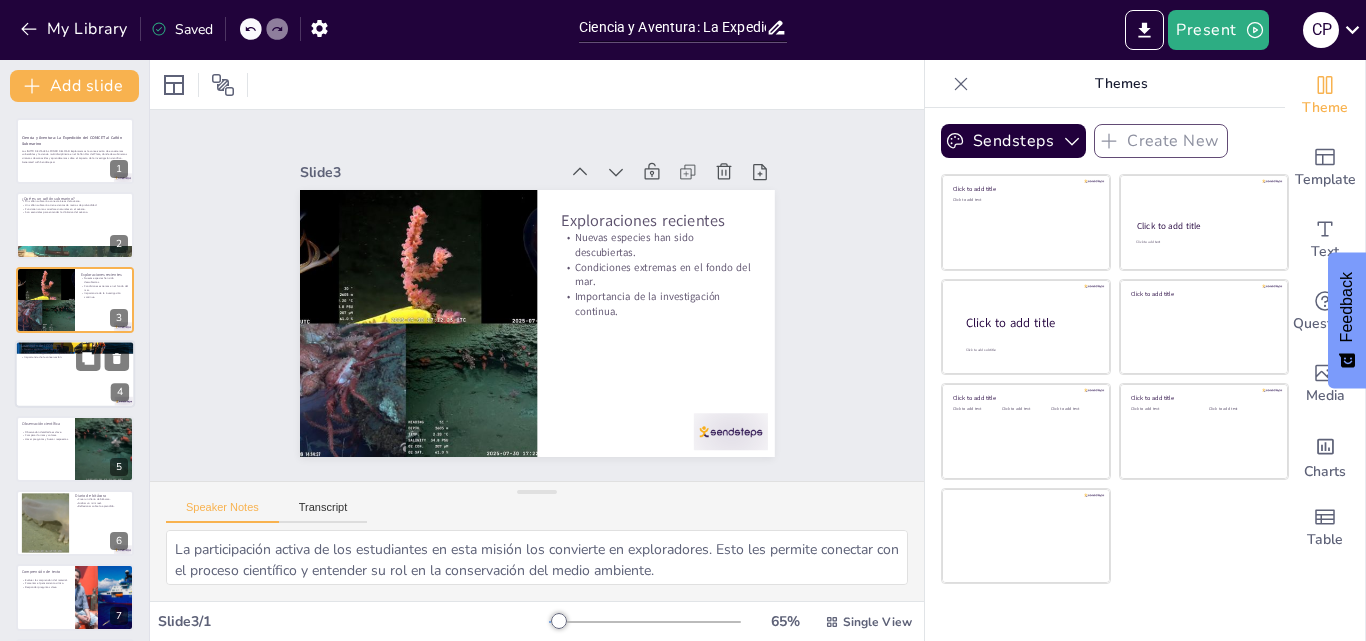 checkbox on "true" 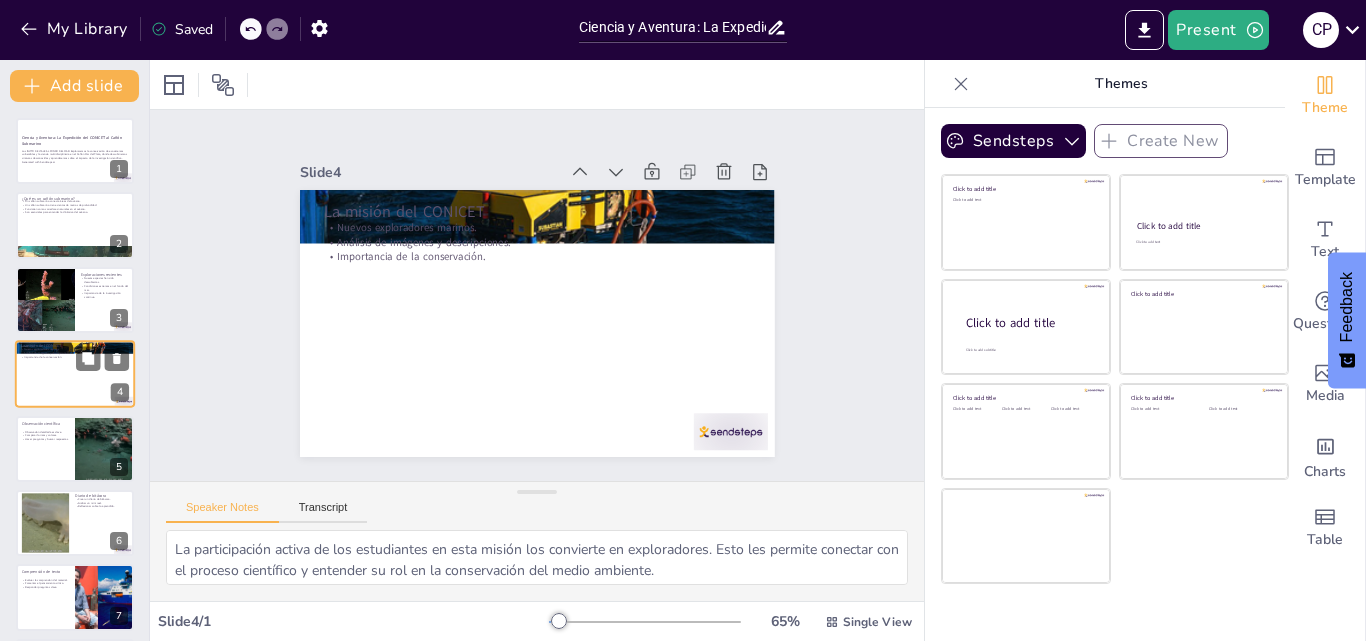 scroll, scrollTop: 3, scrollLeft: 0, axis: vertical 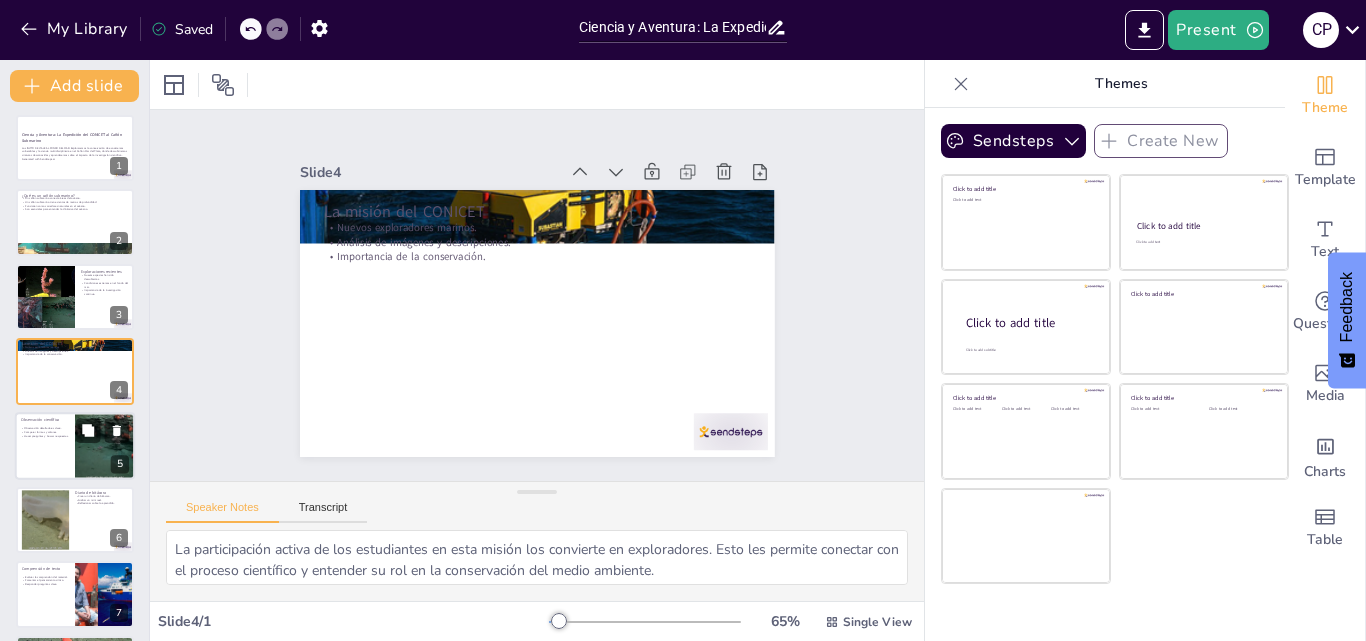 checkbox on "true" 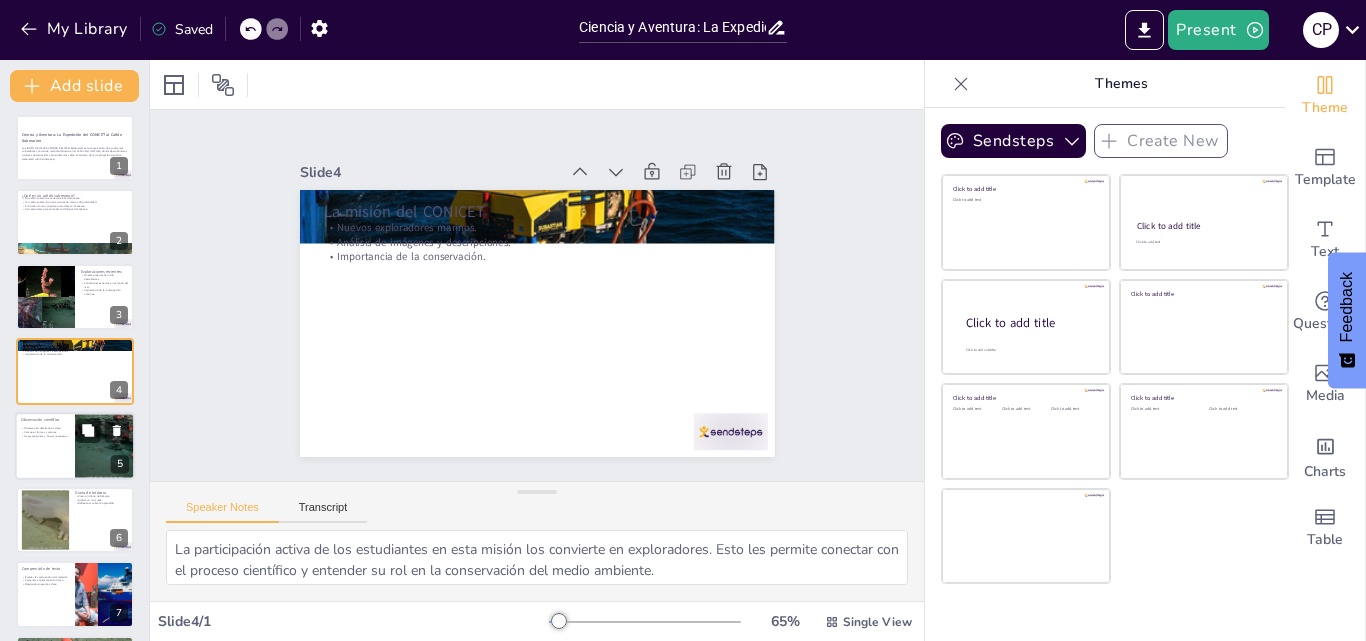 checkbox on "true" 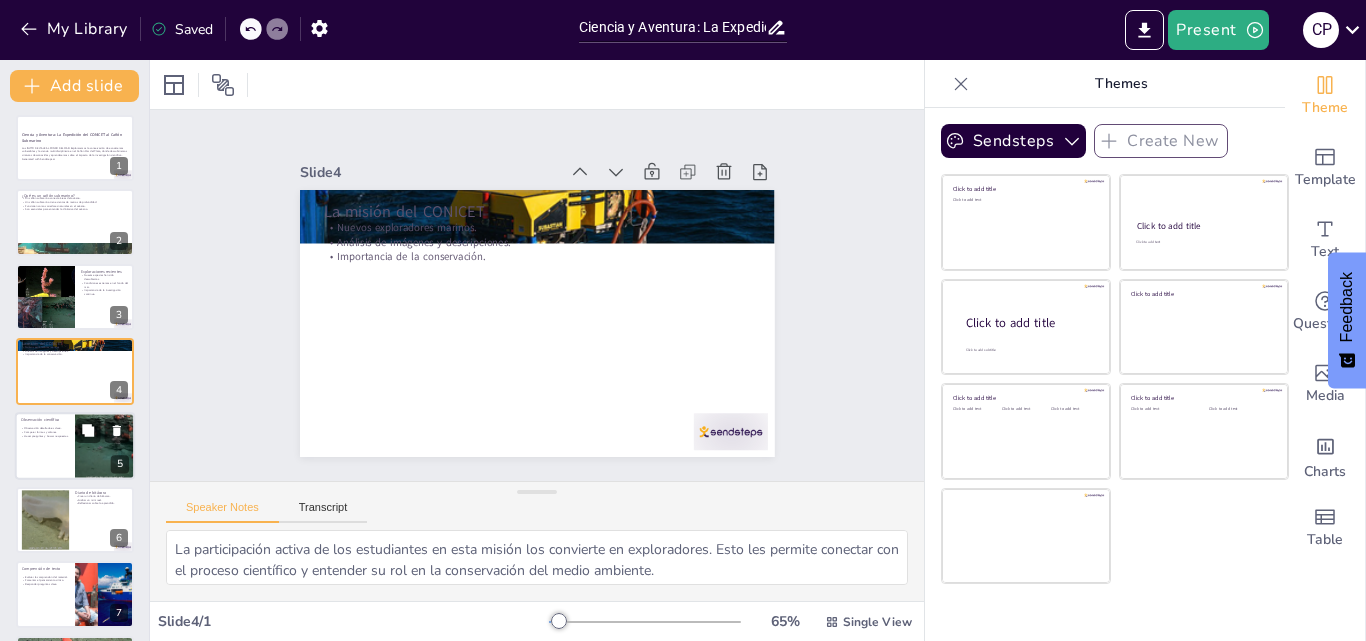 checkbox on "true" 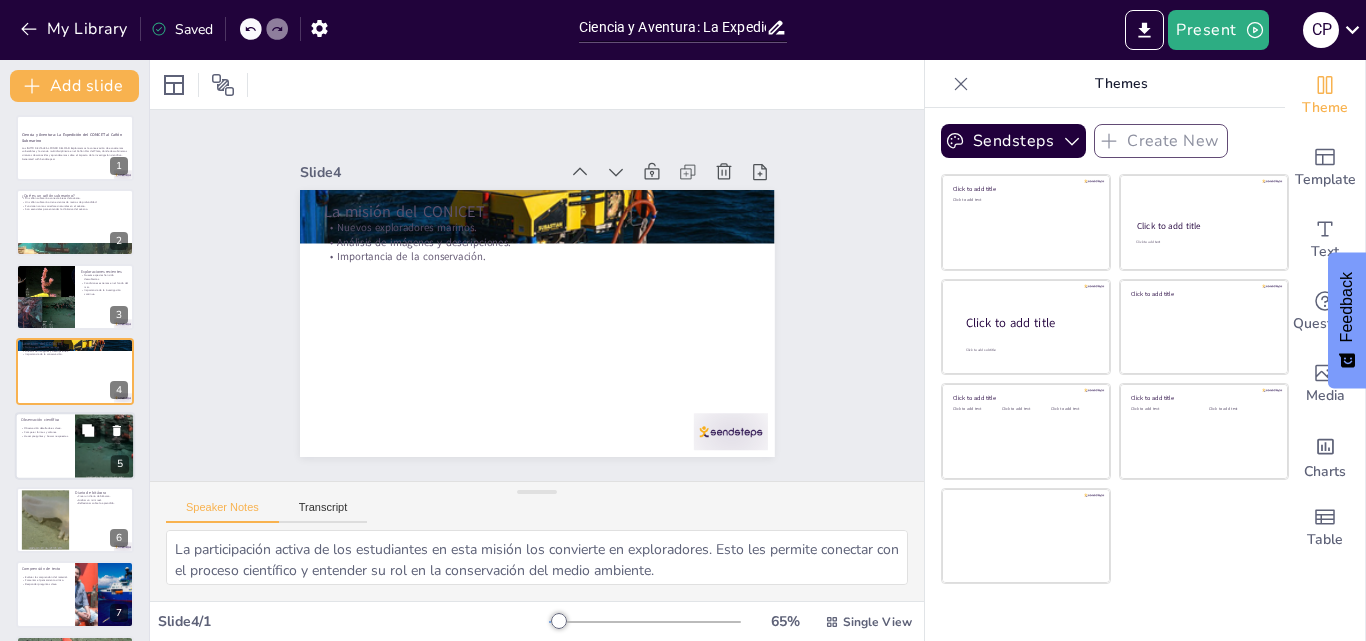 checkbox on "true" 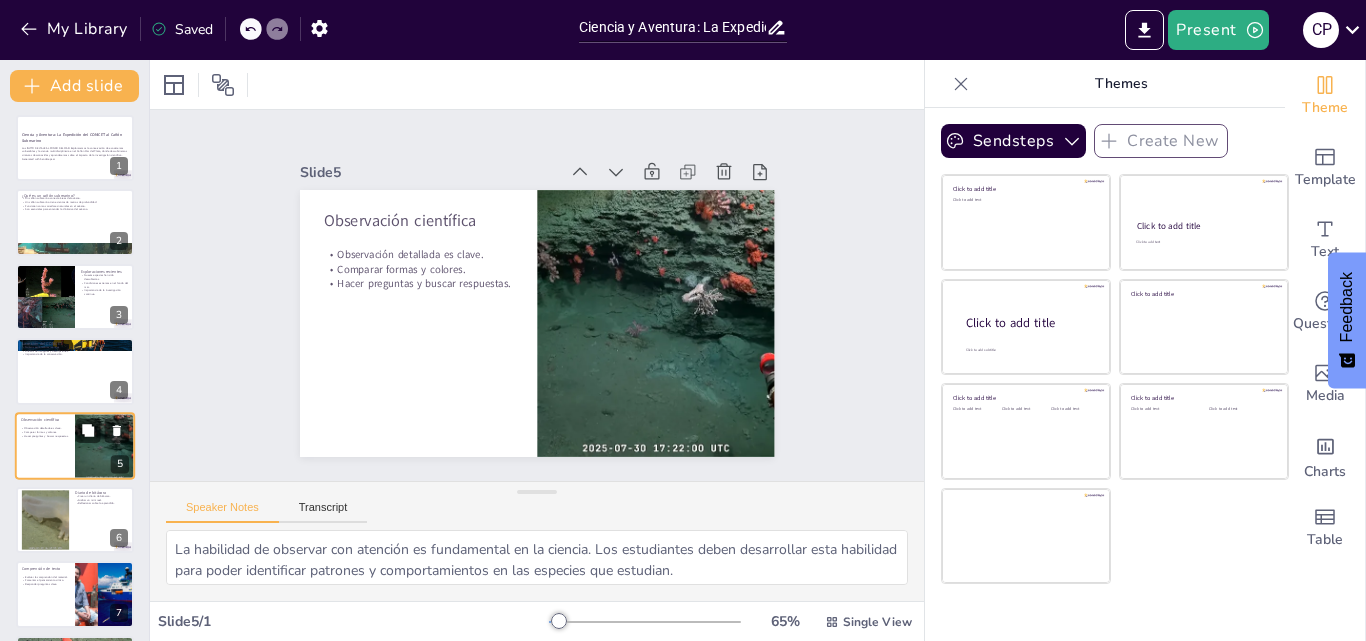 scroll, scrollTop: 77, scrollLeft: 0, axis: vertical 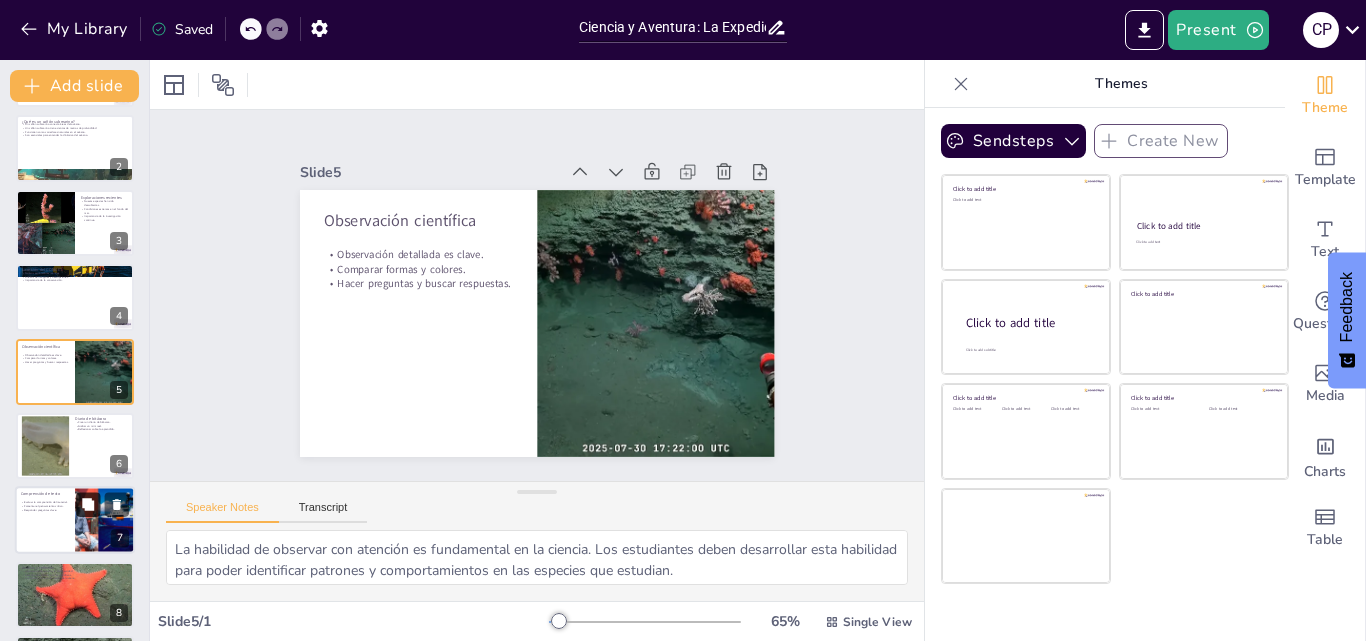 checkbox on "true" 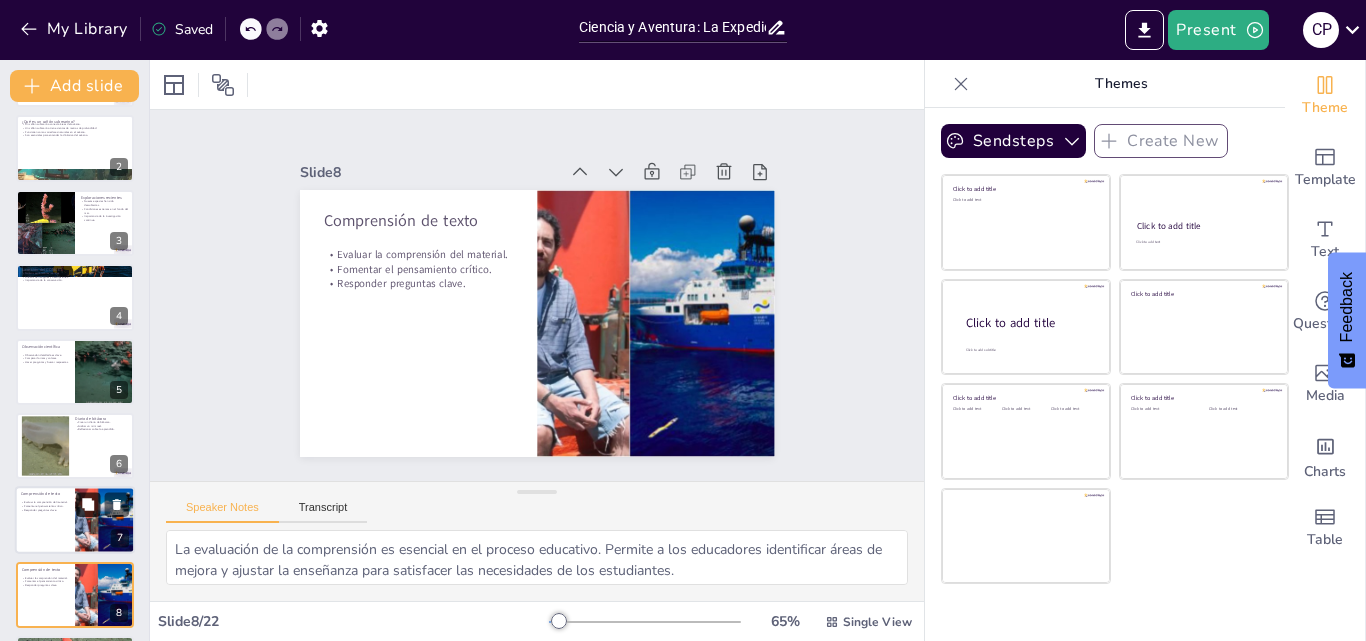 checkbox on "true" 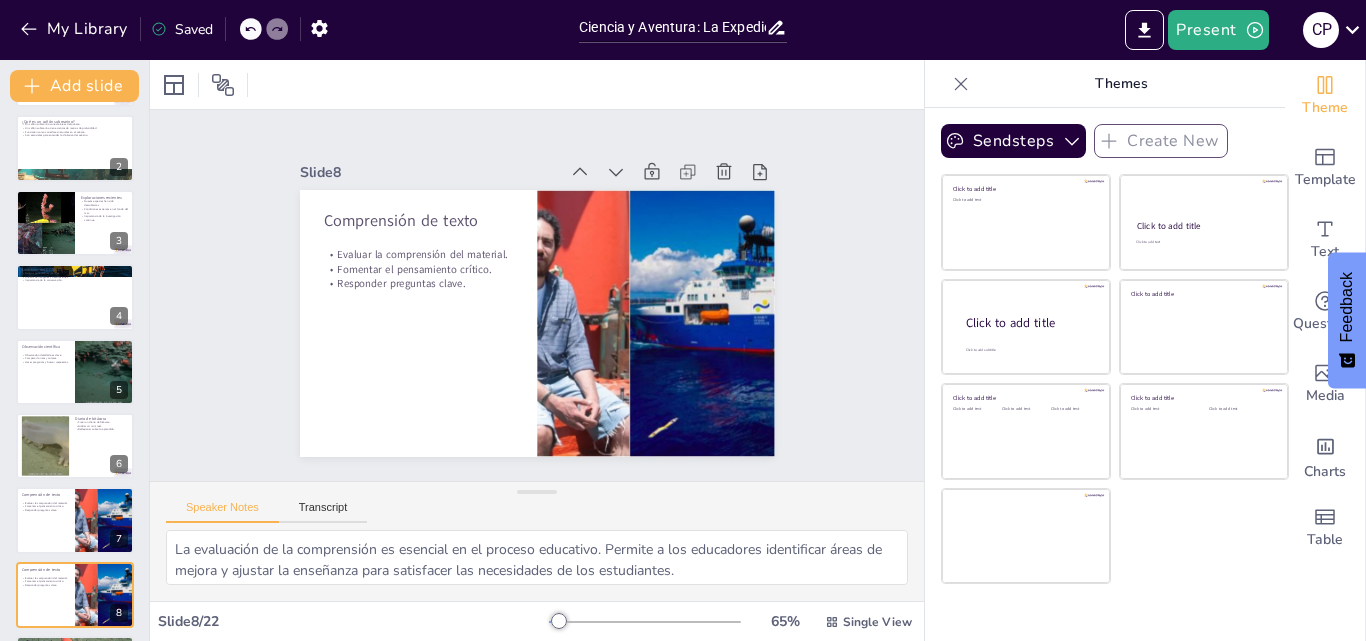 checkbox on "true" 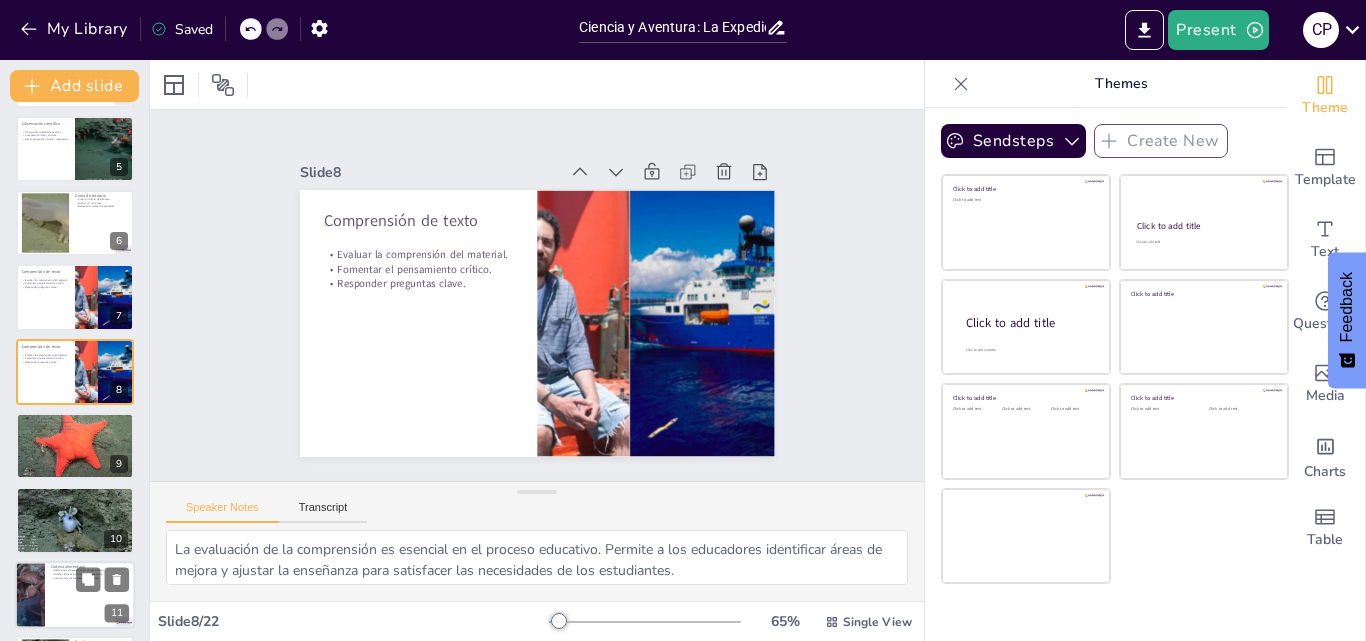 checkbox on "true" 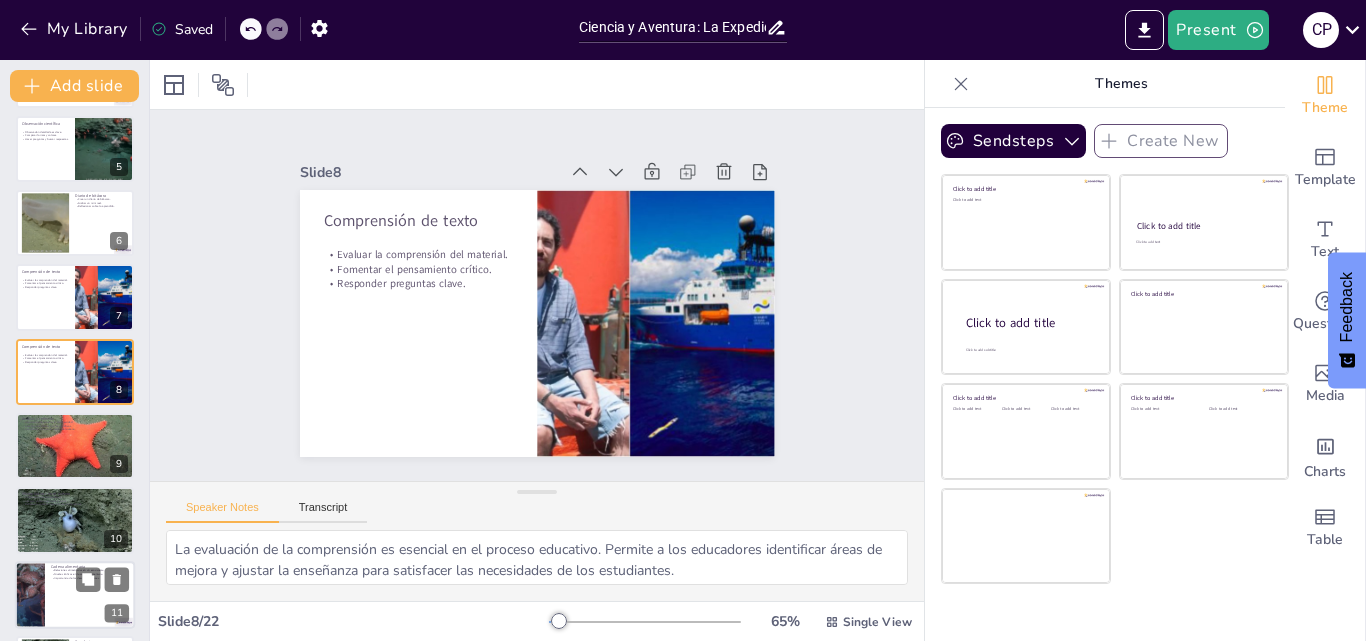 checkbox on "true" 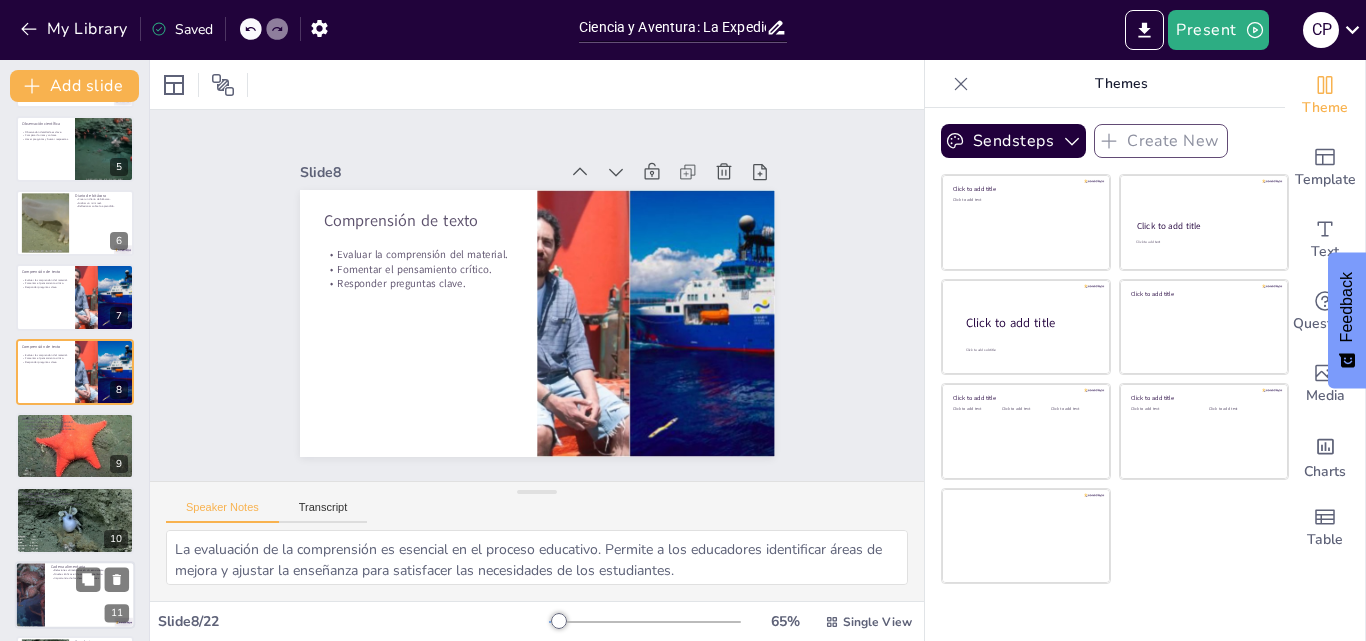 click on "Niveles tróficos en la cadena alimentaria." at bounding box center [90, 574] 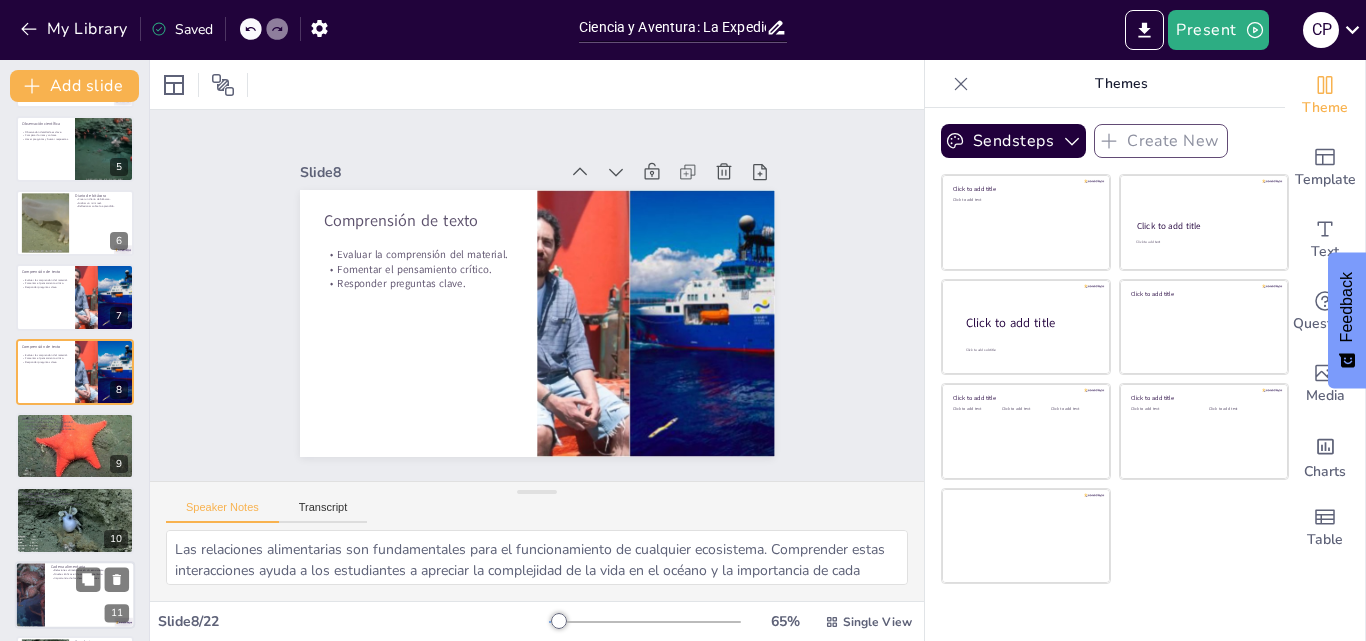 checkbox on "true" 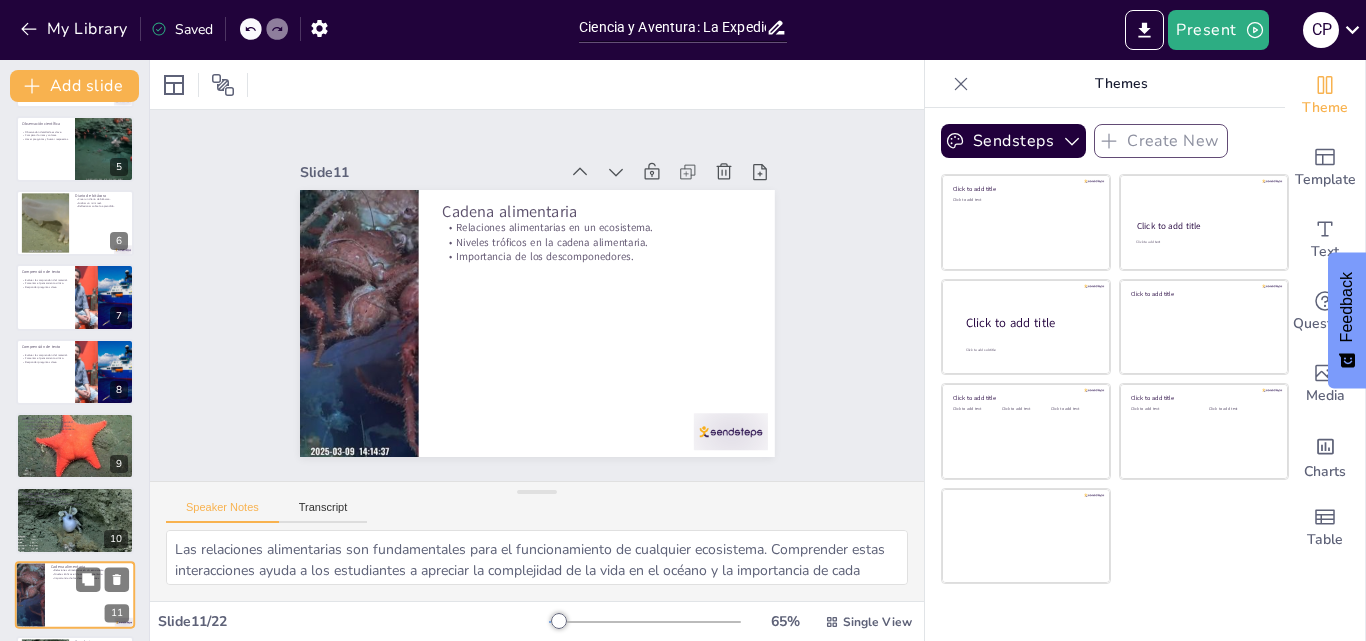 scroll, scrollTop: 523, scrollLeft: 0, axis: vertical 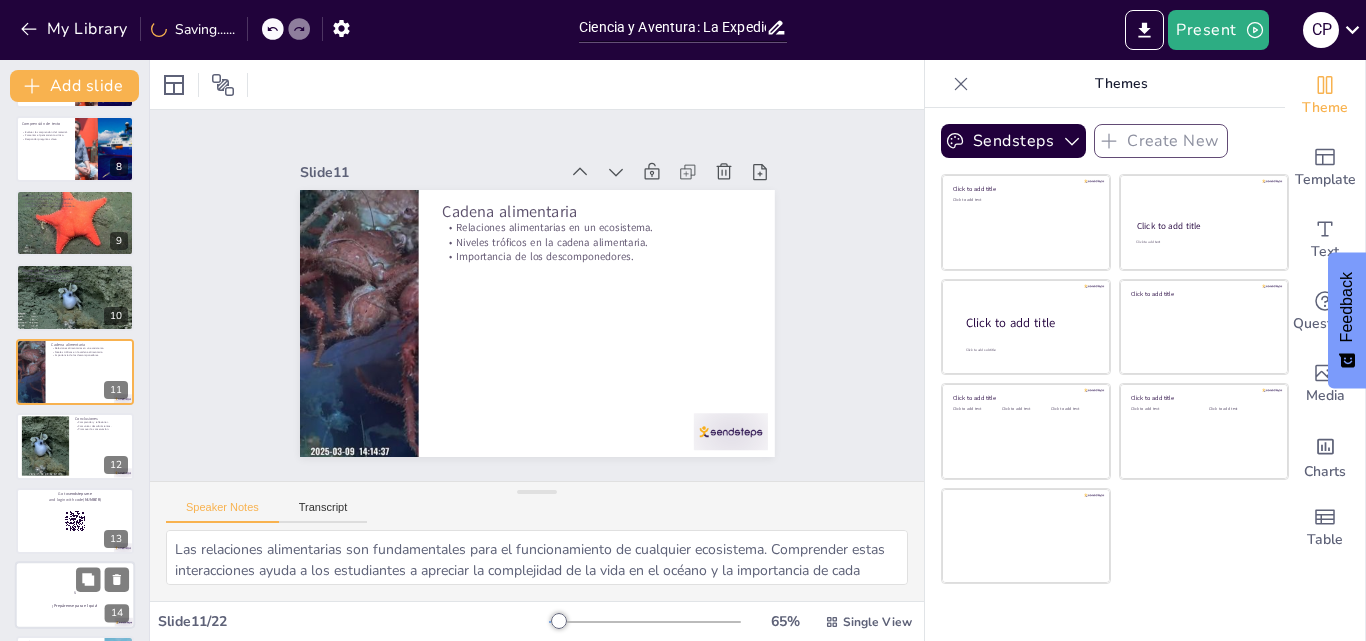 checkbox on "true" 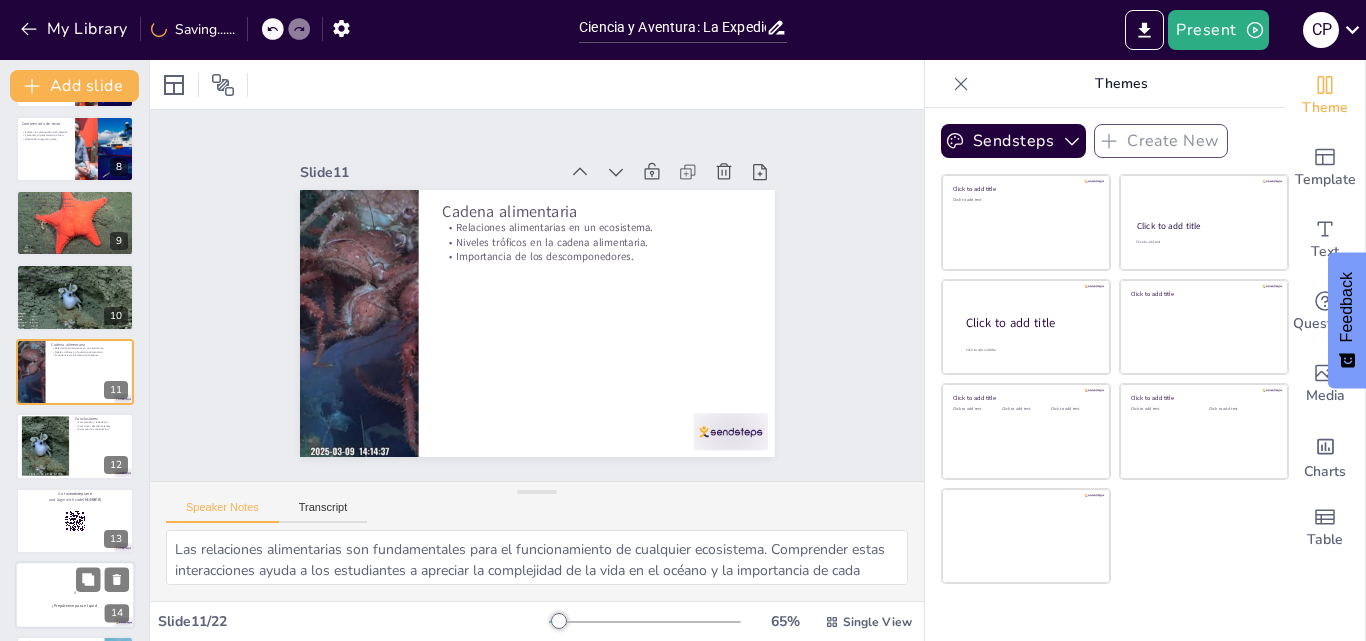 checkbox on "true" 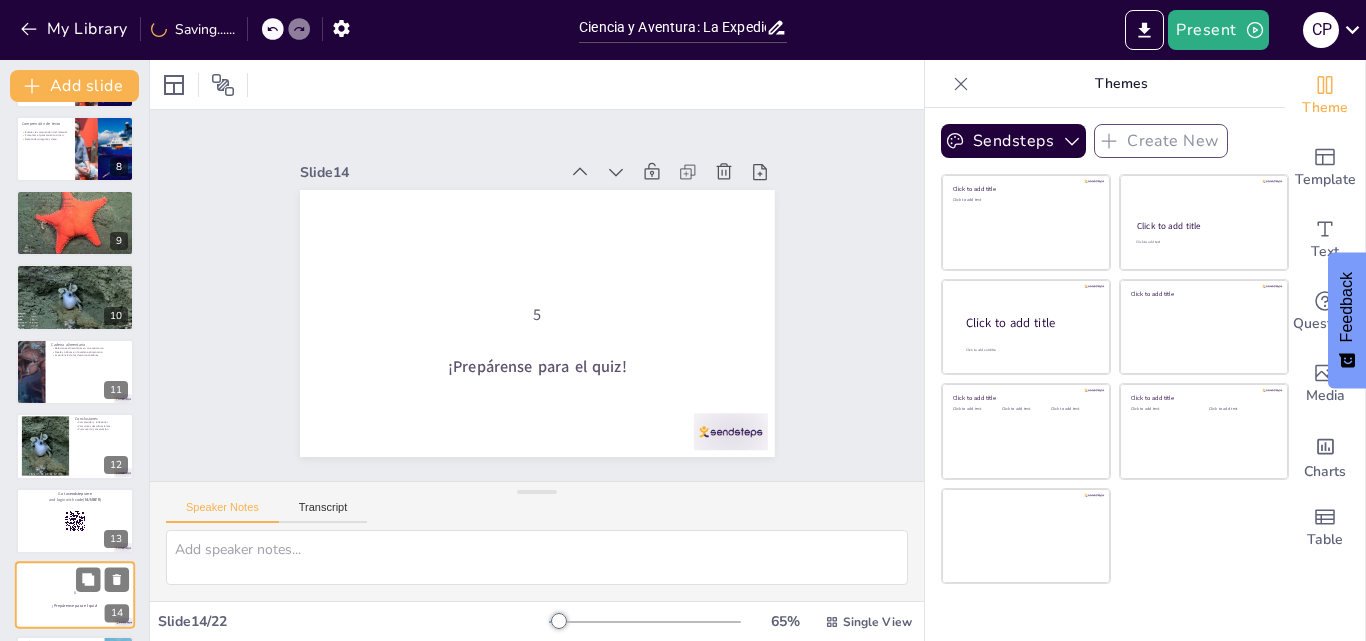 scroll, scrollTop: 747, scrollLeft: 0, axis: vertical 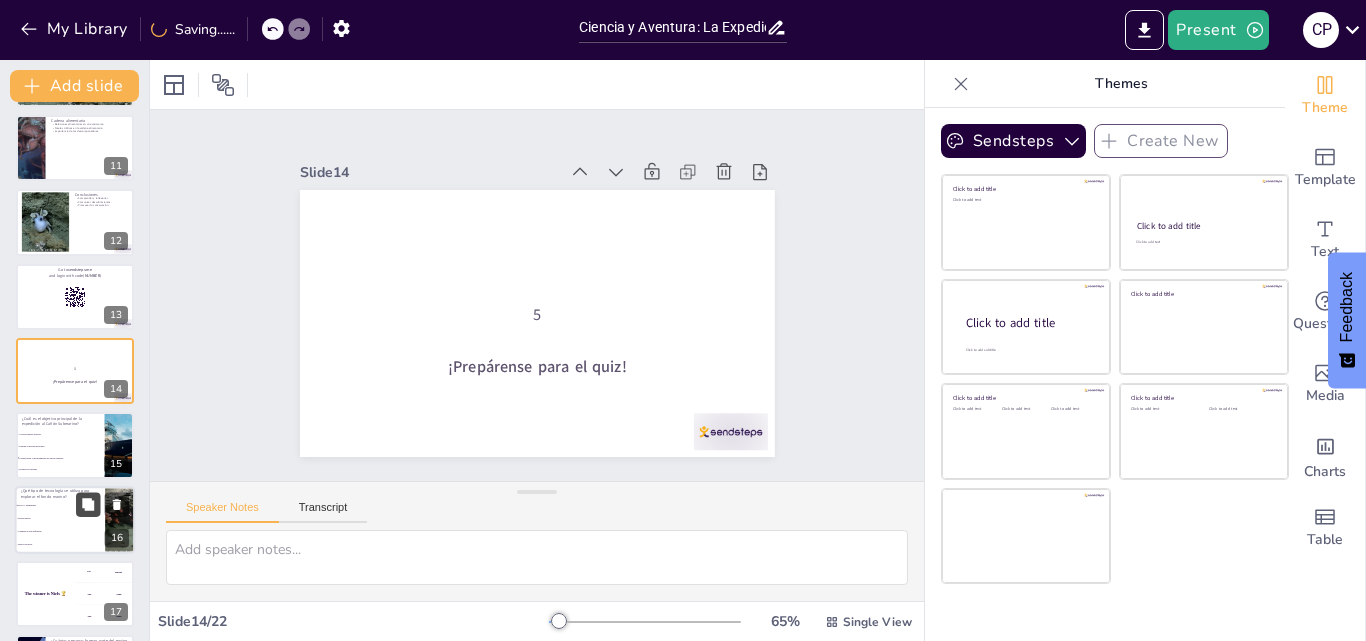 checkbox on "true" 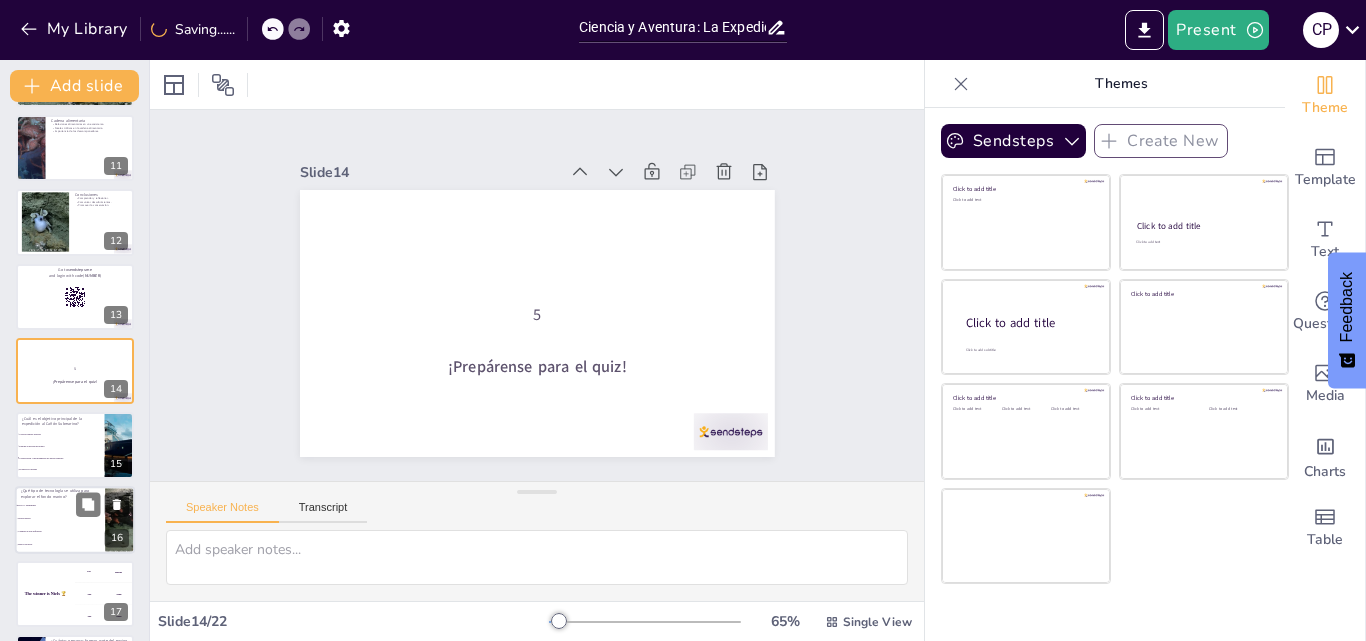 checkbox on "true" 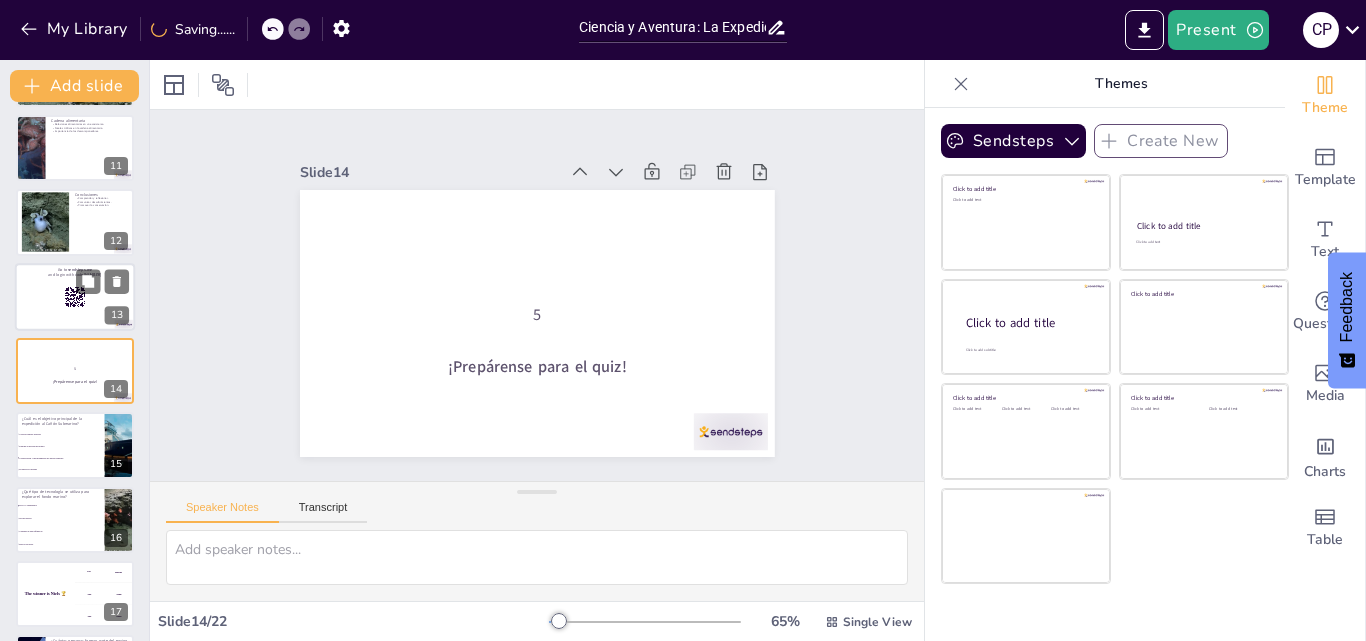 click 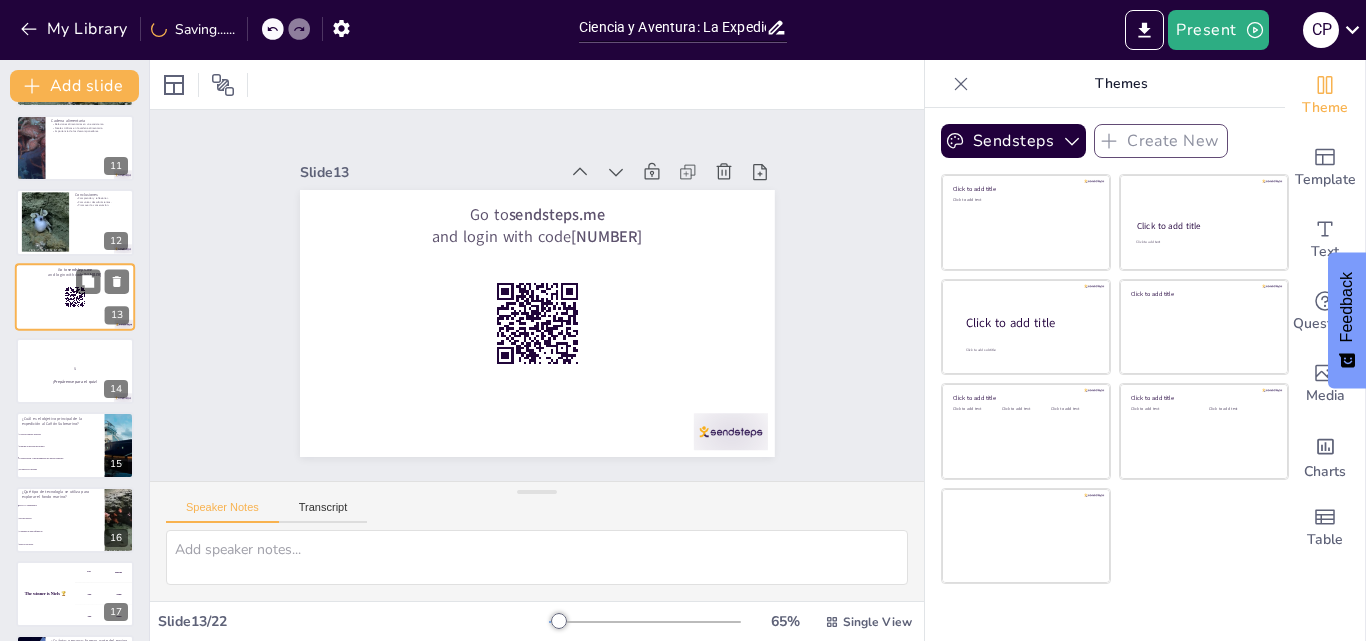 scroll, scrollTop: 672, scrollLeft: 0, axis: vertical 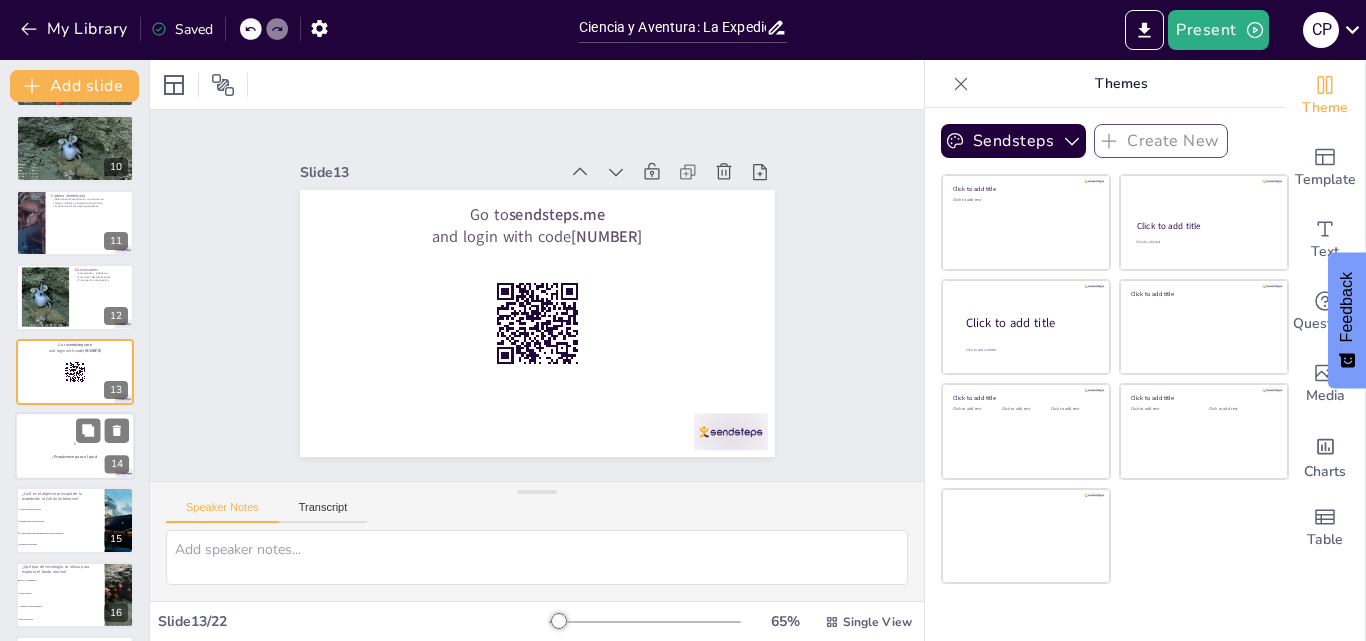 click at bounding box center (75, 446) 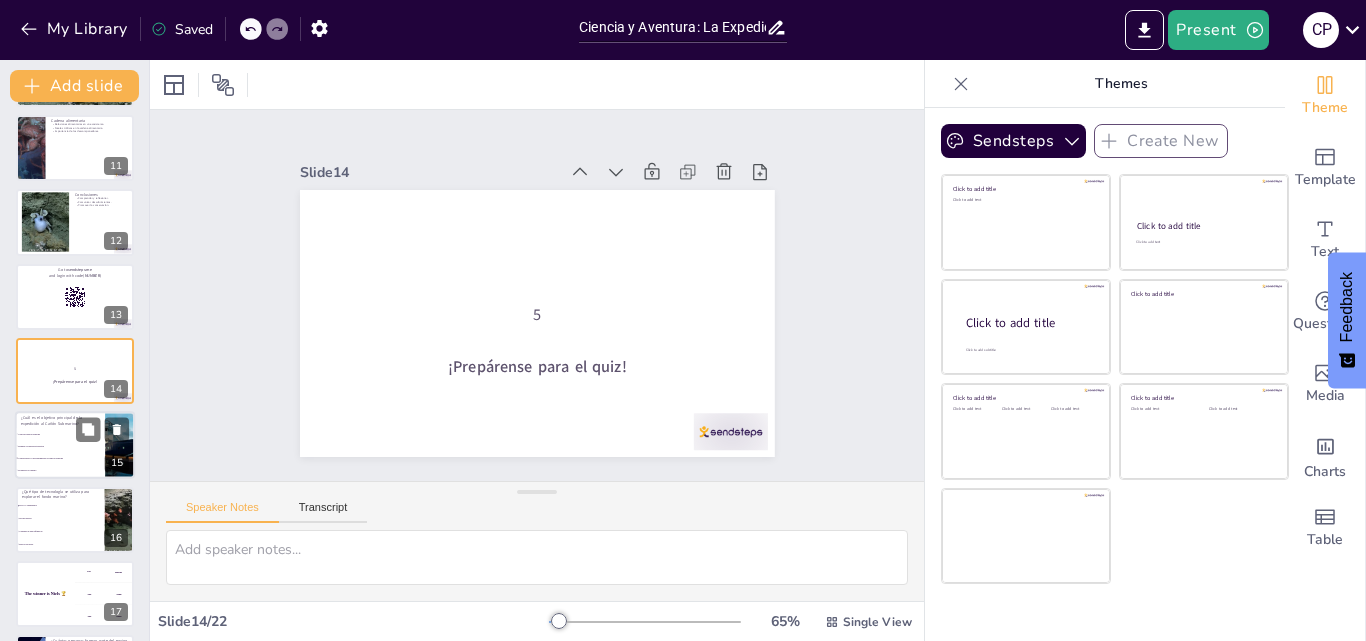 click on "Promover el turismo" at bounding box center (61, 470) 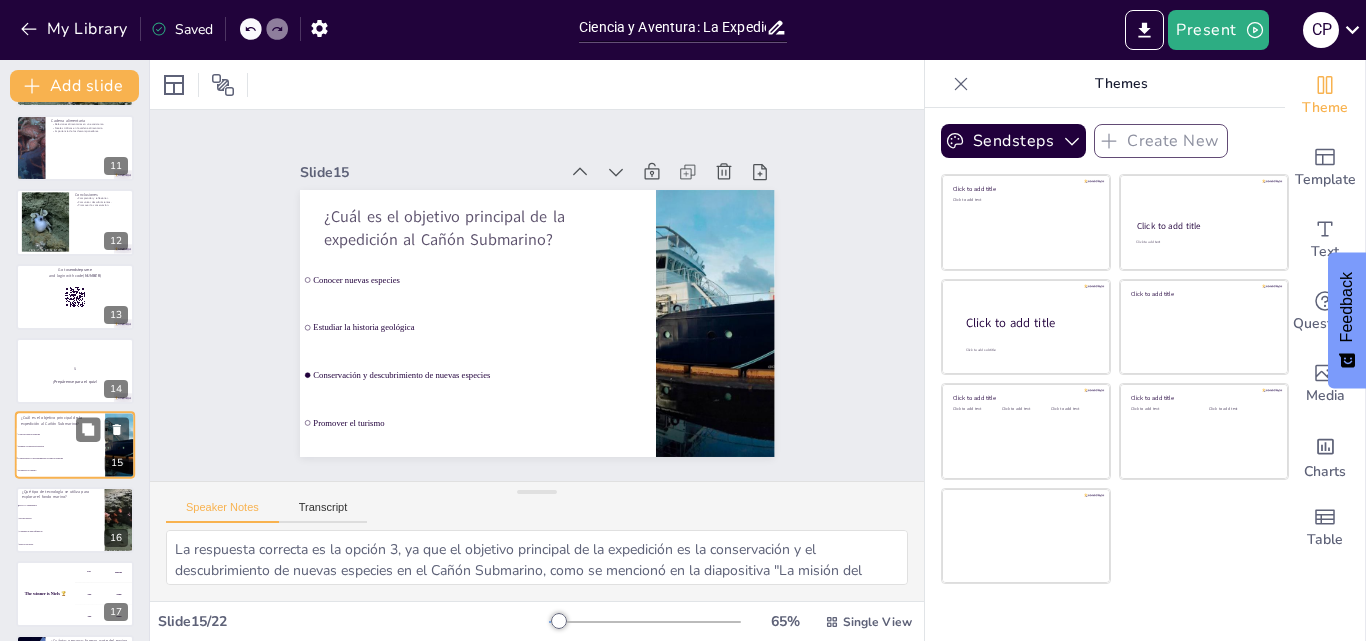 scroll, scrollTop: 821, scrollLeft: 0, axis: vertical 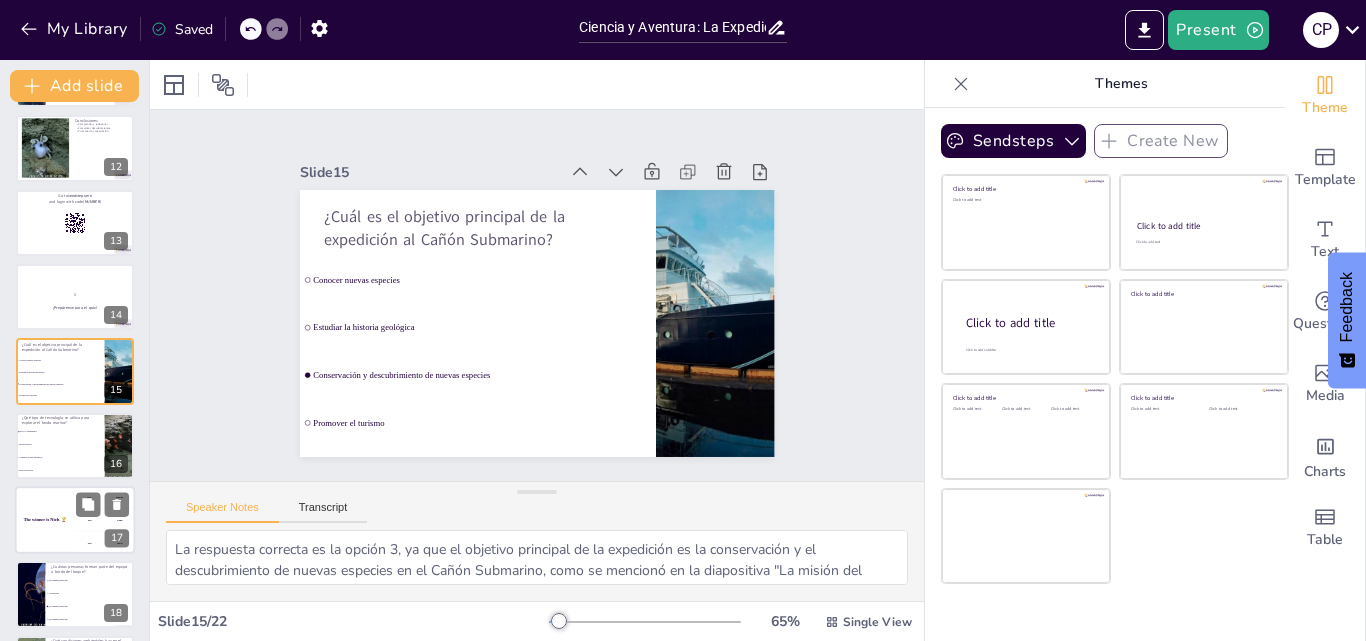 click on "The winner is   Niels 🏆" at bounding box center (45, 520) 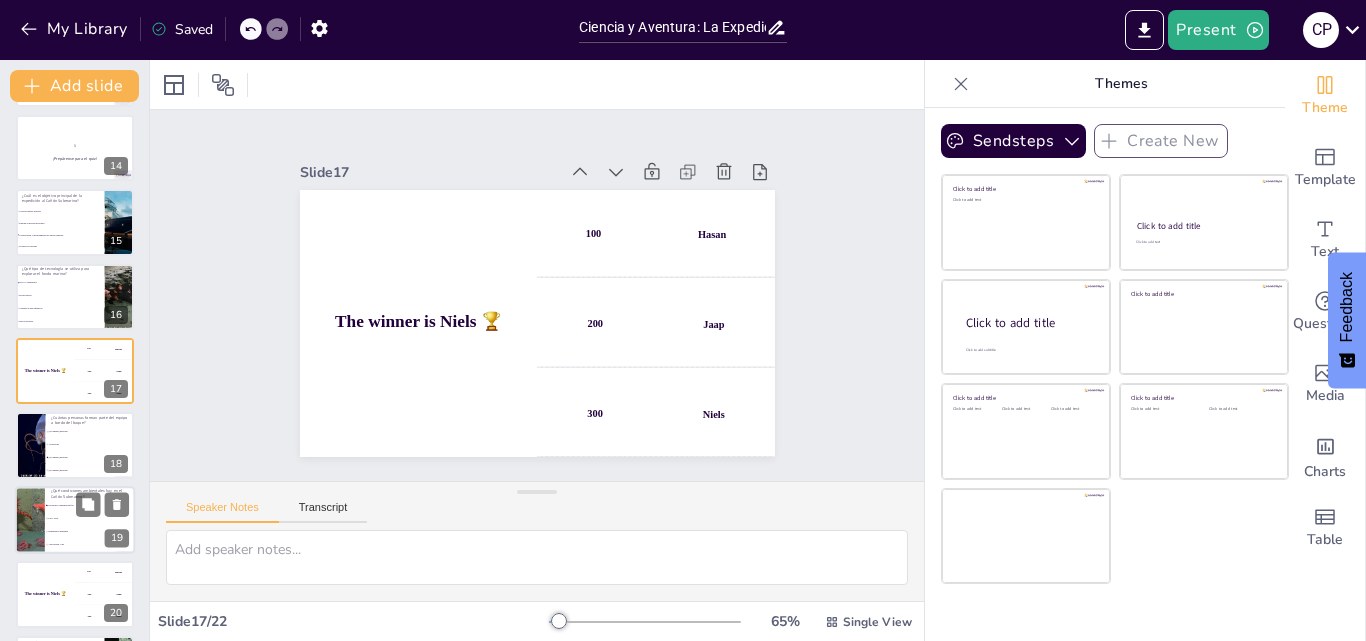 click on "Alta presión y luz" at bounding box center (90, 544) 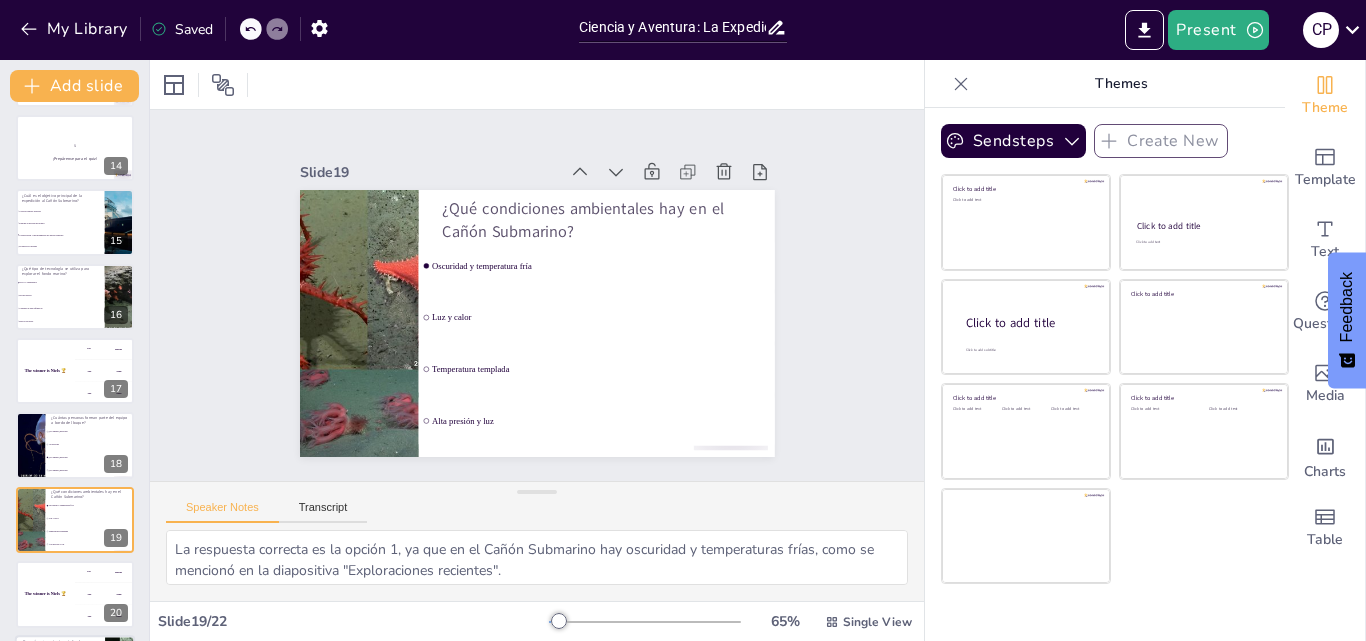 scroll, scrollTop: 1118, scrollLeft: 0, axis: vertical 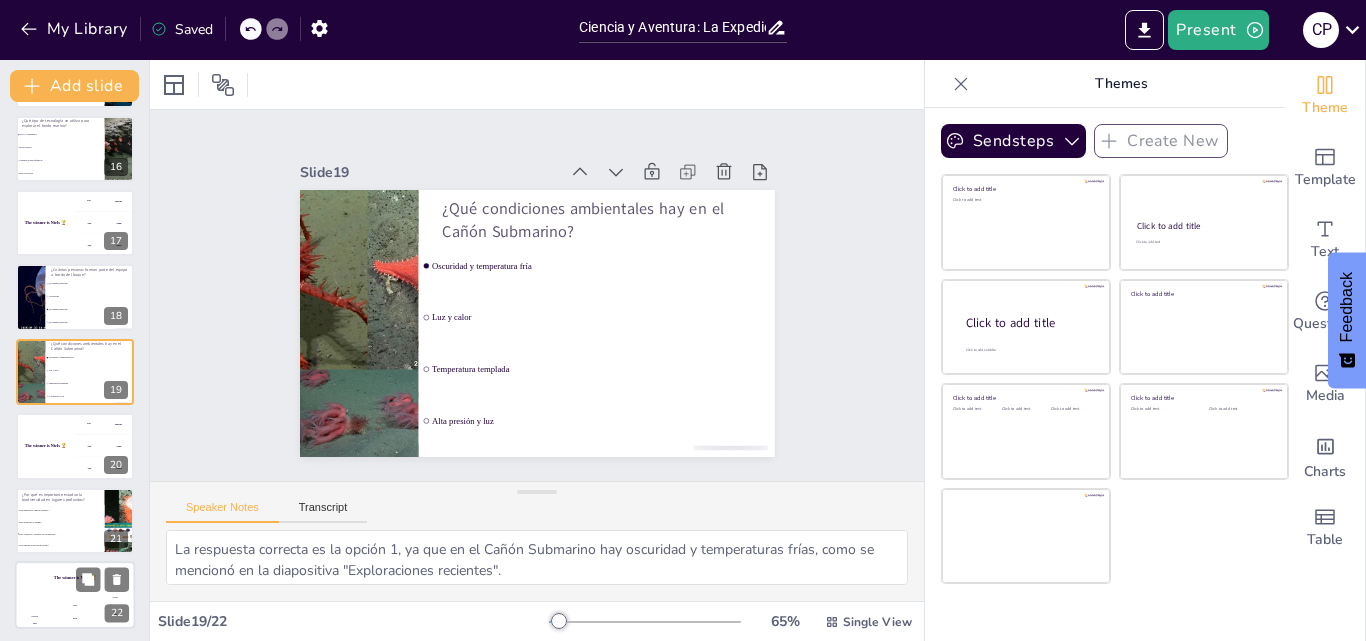 click on "The winner is   Niels 🏆" at bounding box center (75, 577) 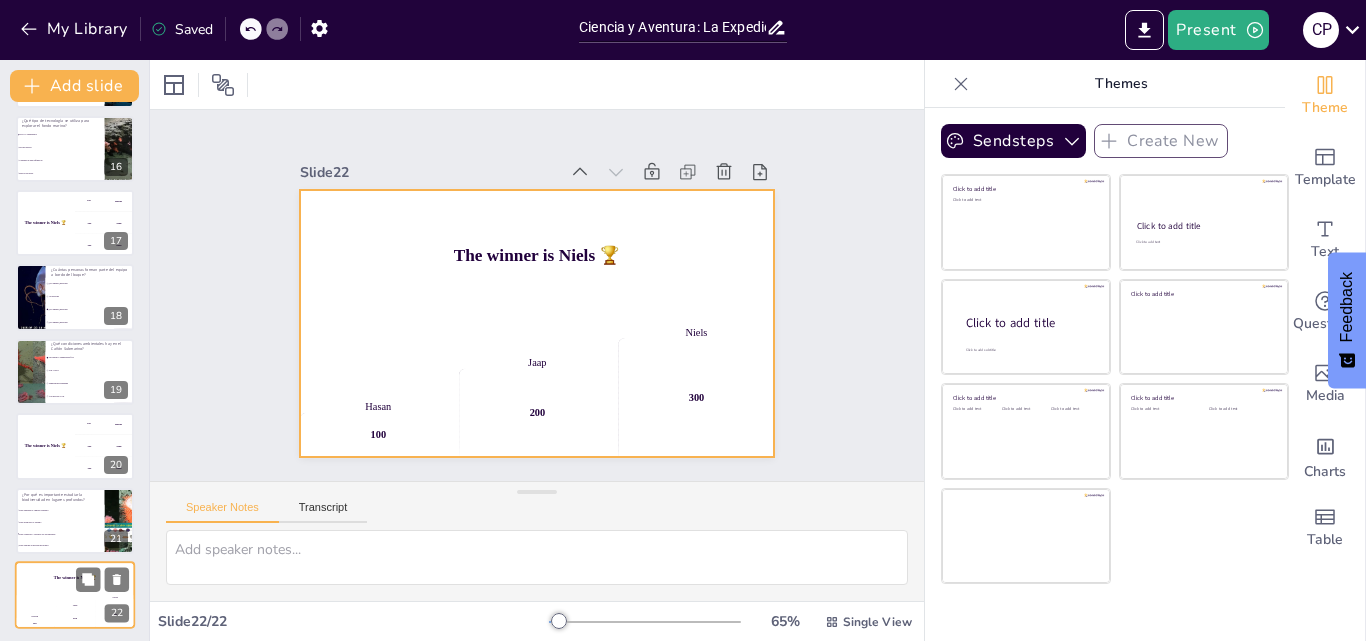 scroll, scrollTop: 1121, scrollLeft: 0, axis: vertical 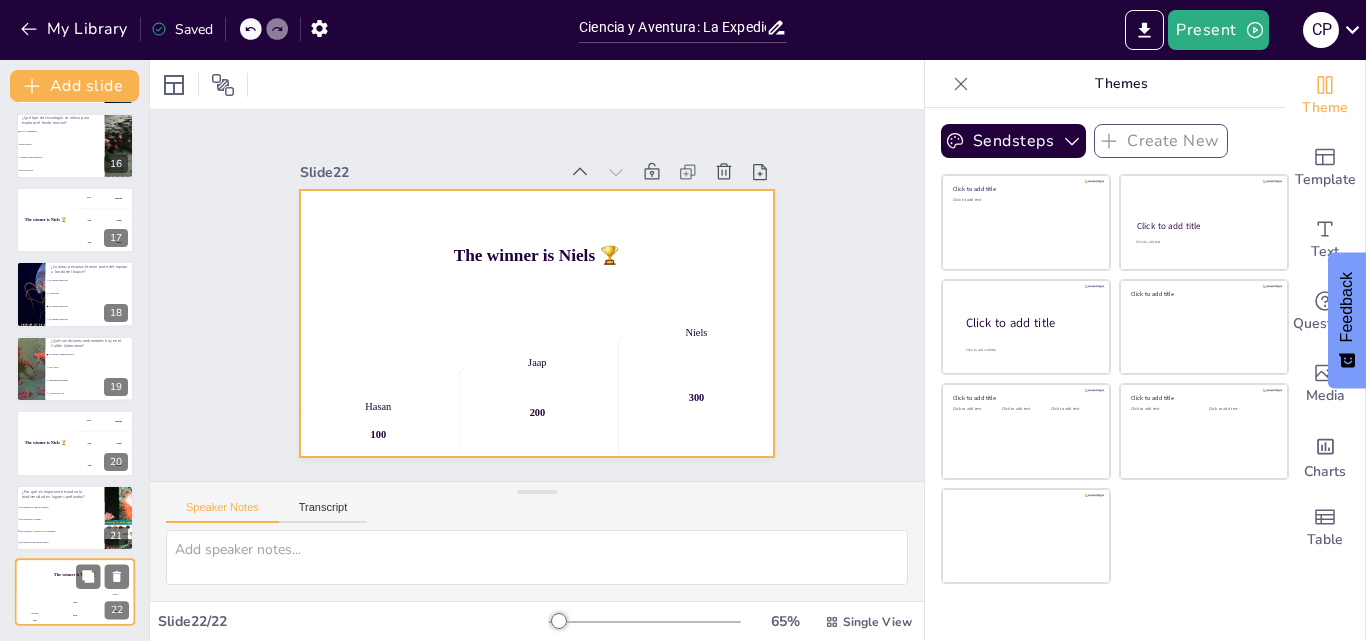 click on "The winner is   Niels 🏆" at bounding box center (75, 575) 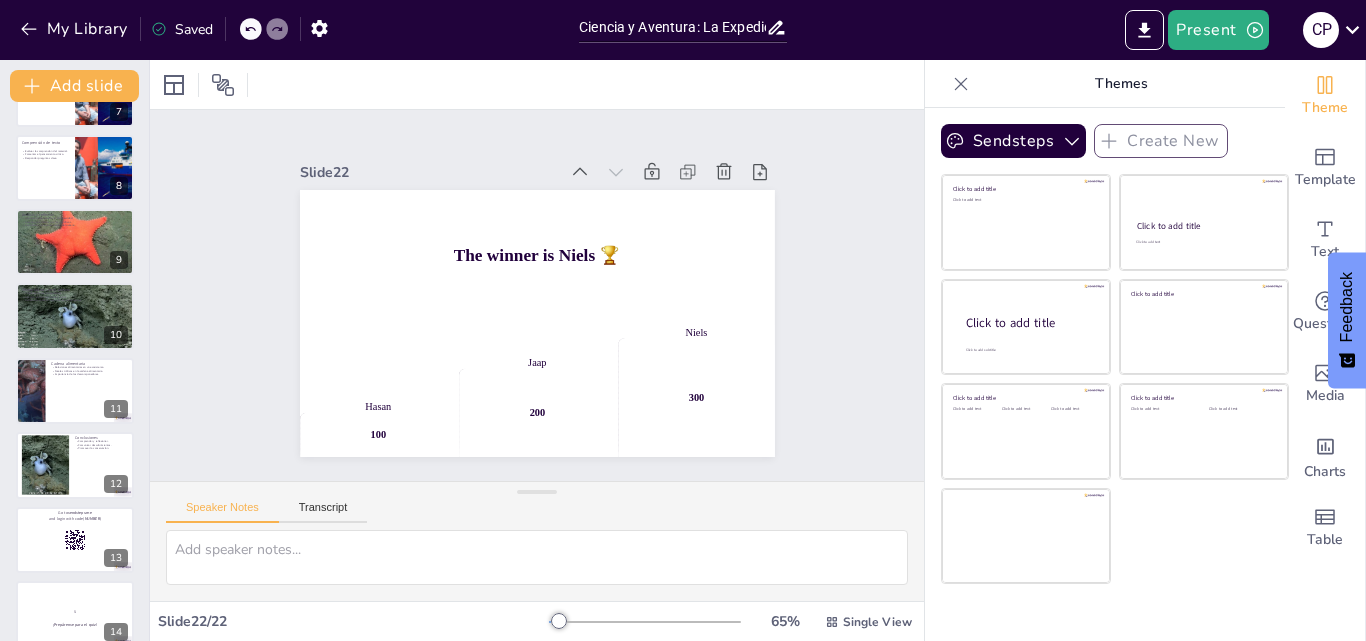 scroll, scrollTop: 0, scrollLeft: 0, axis: both 